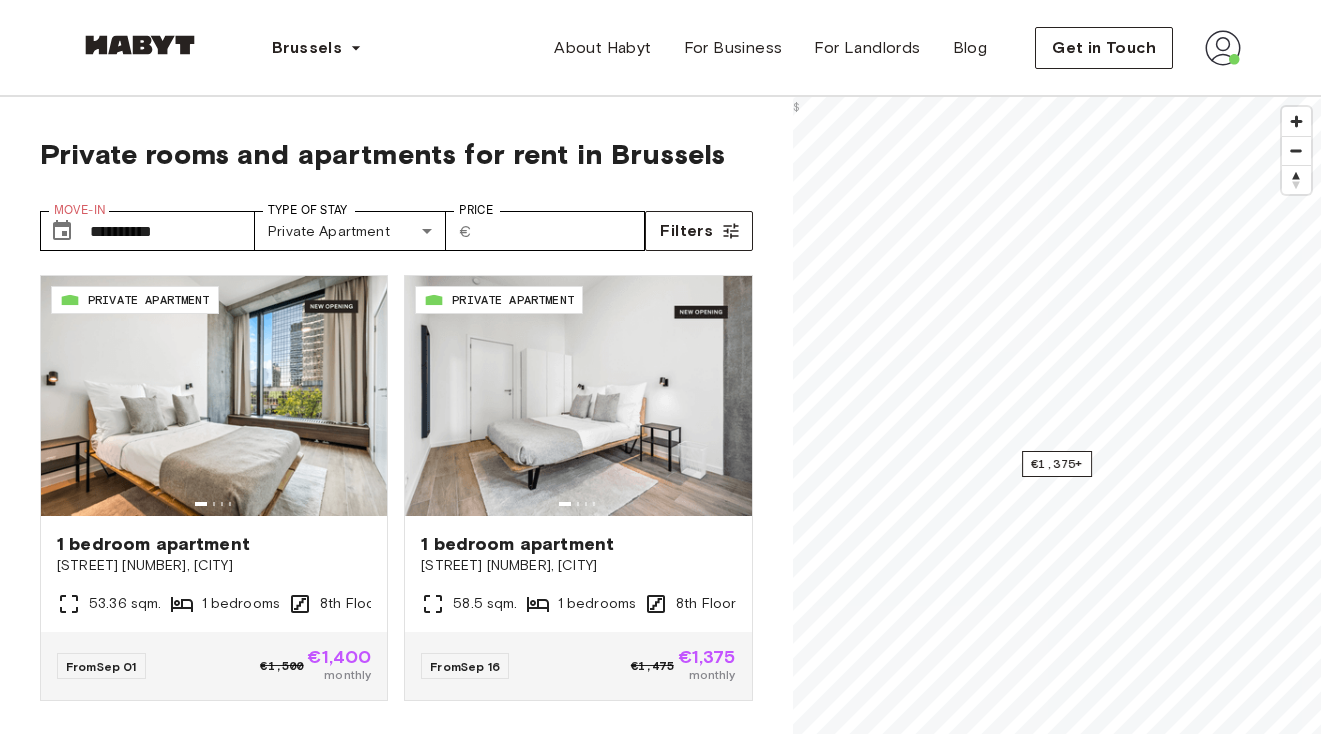 scroll, scrollTop: 0, scrollLeft: 0, axis: both 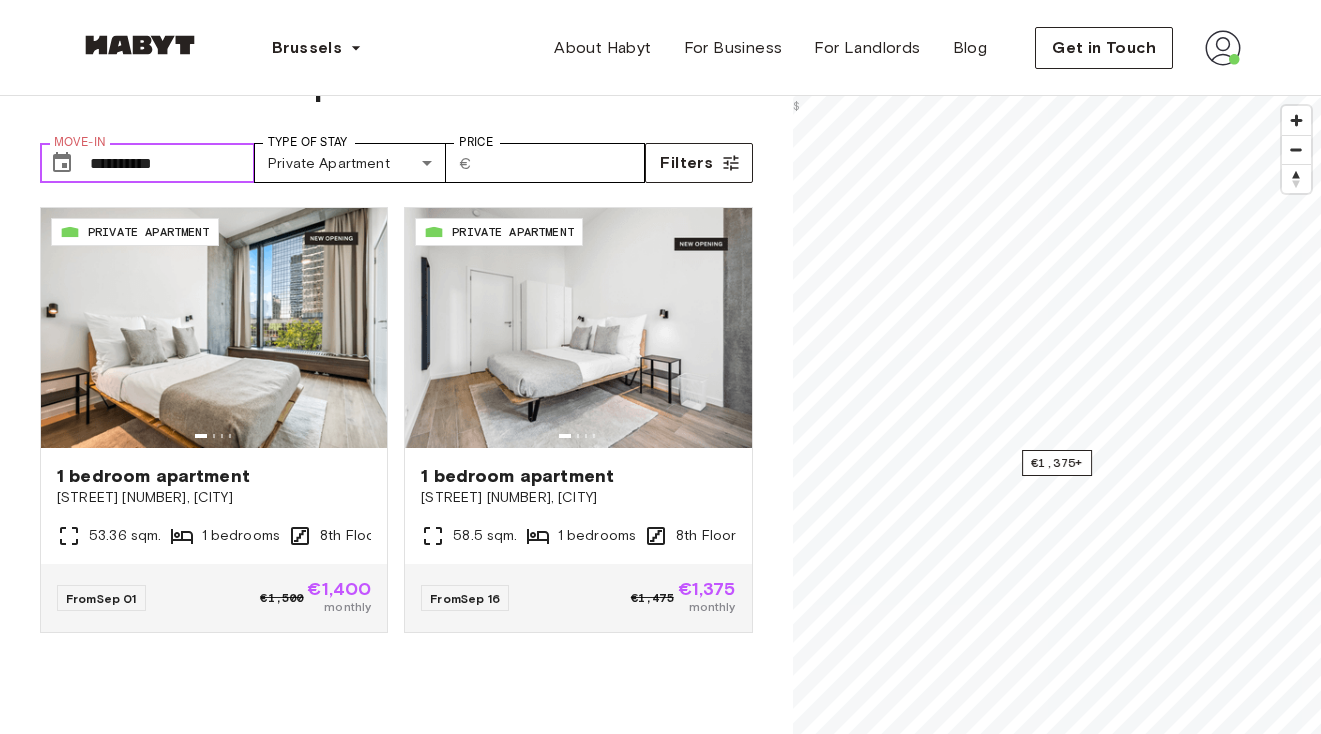 click on "**********" at bounding box center (172, 163) 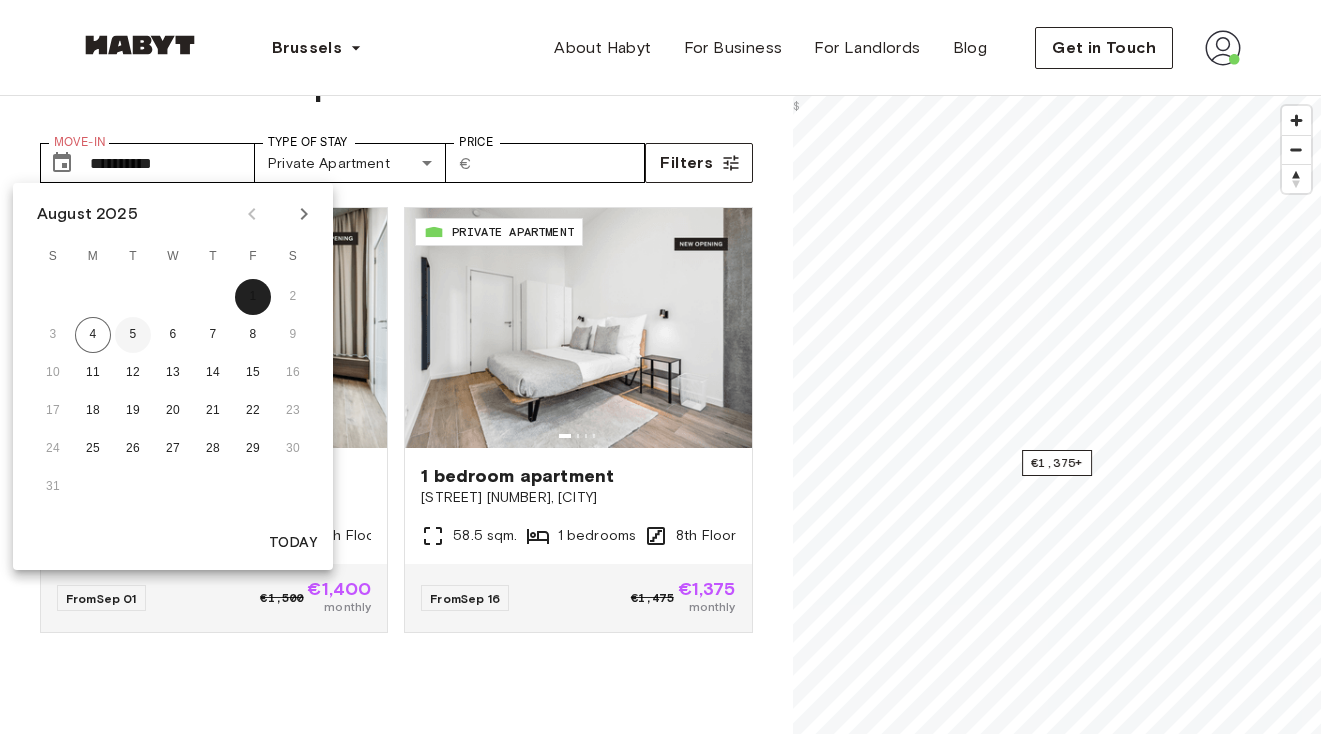 click on "5" at bounding box center (133, 335) 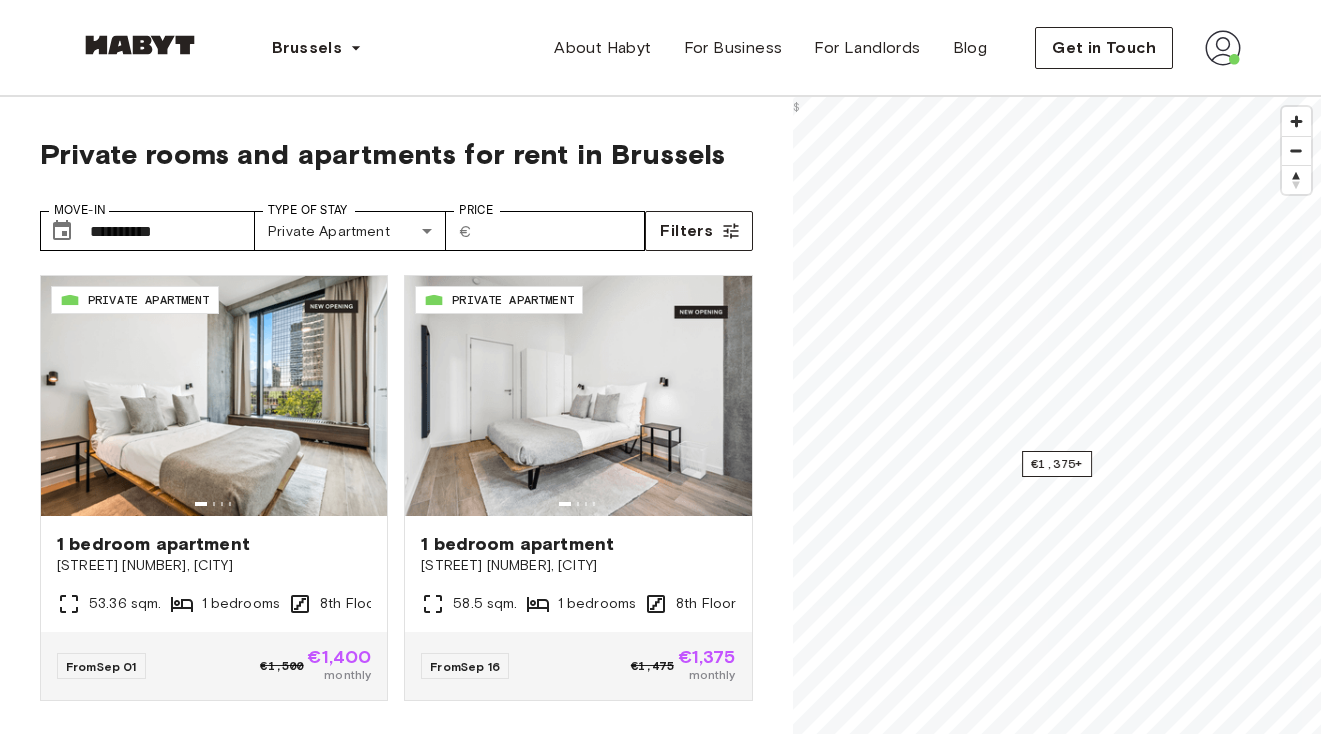 scroll, scrollTop: 68, scrollLeft: 0, axis: vertical 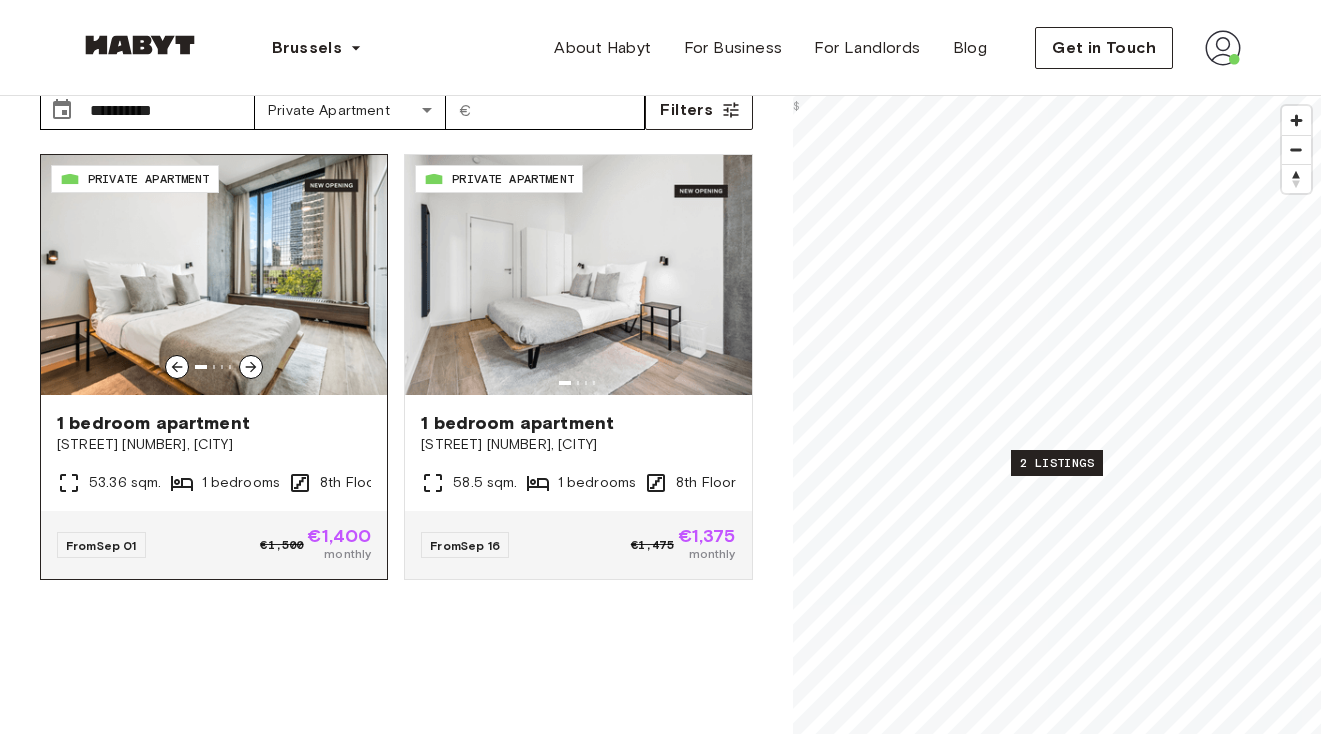 click 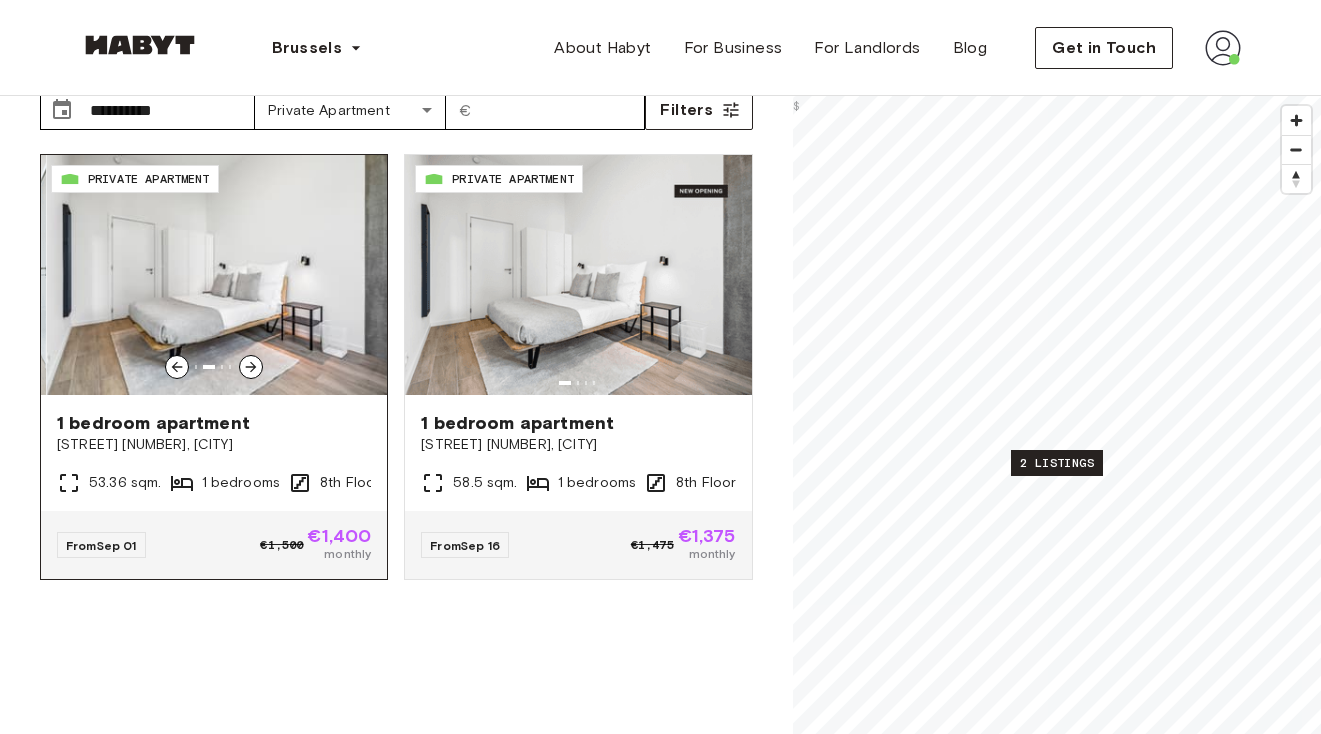 click 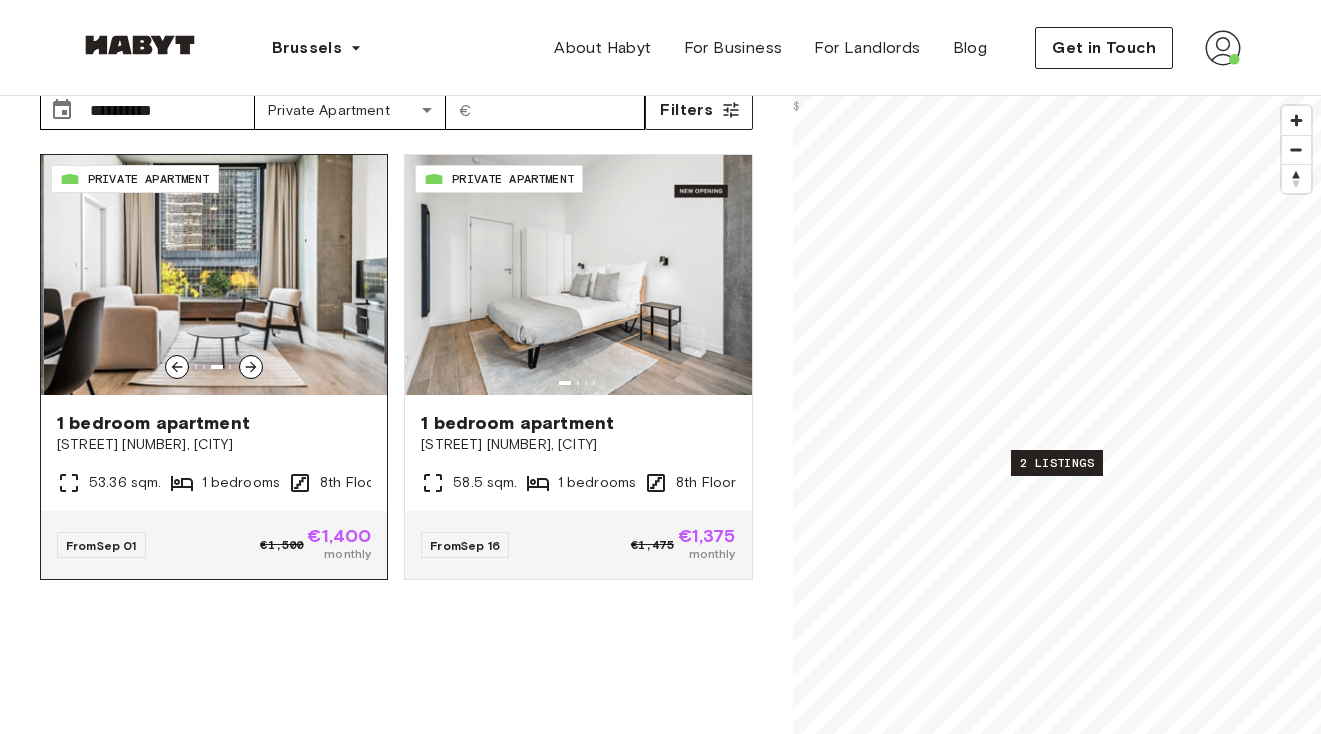click 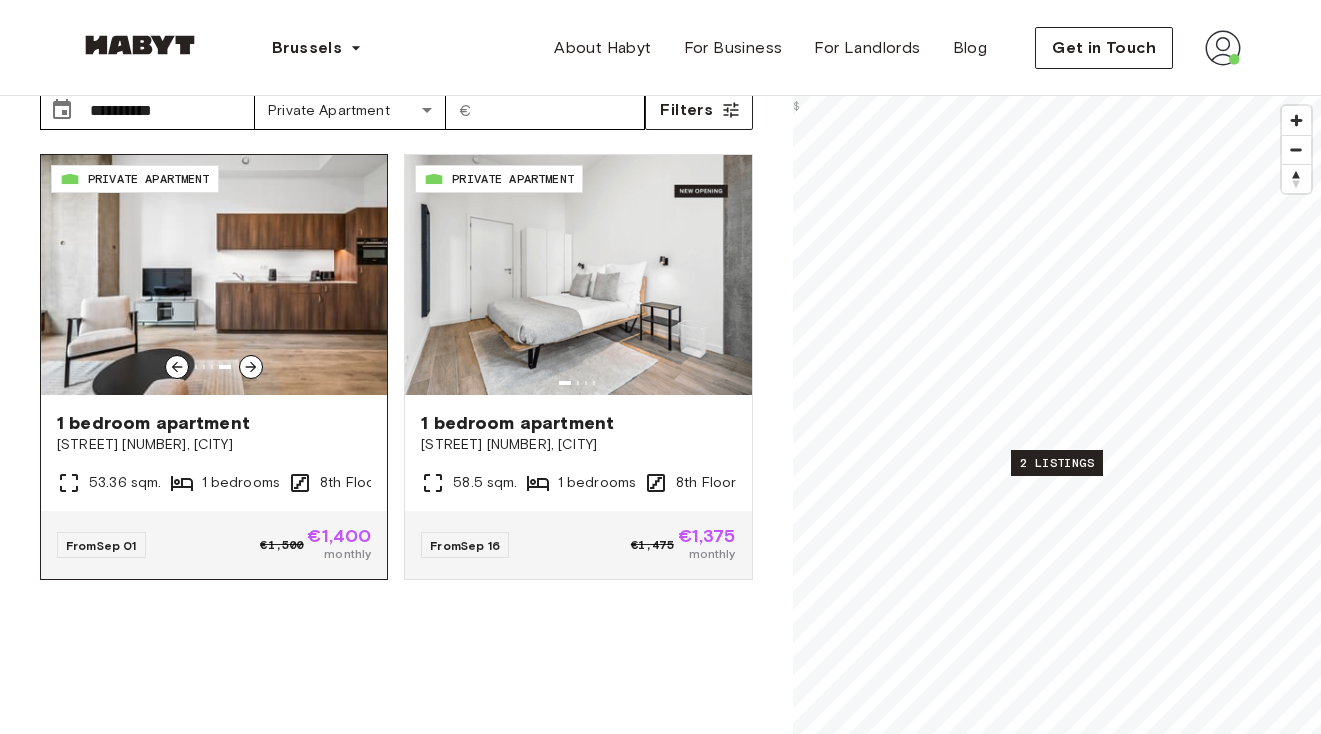 click 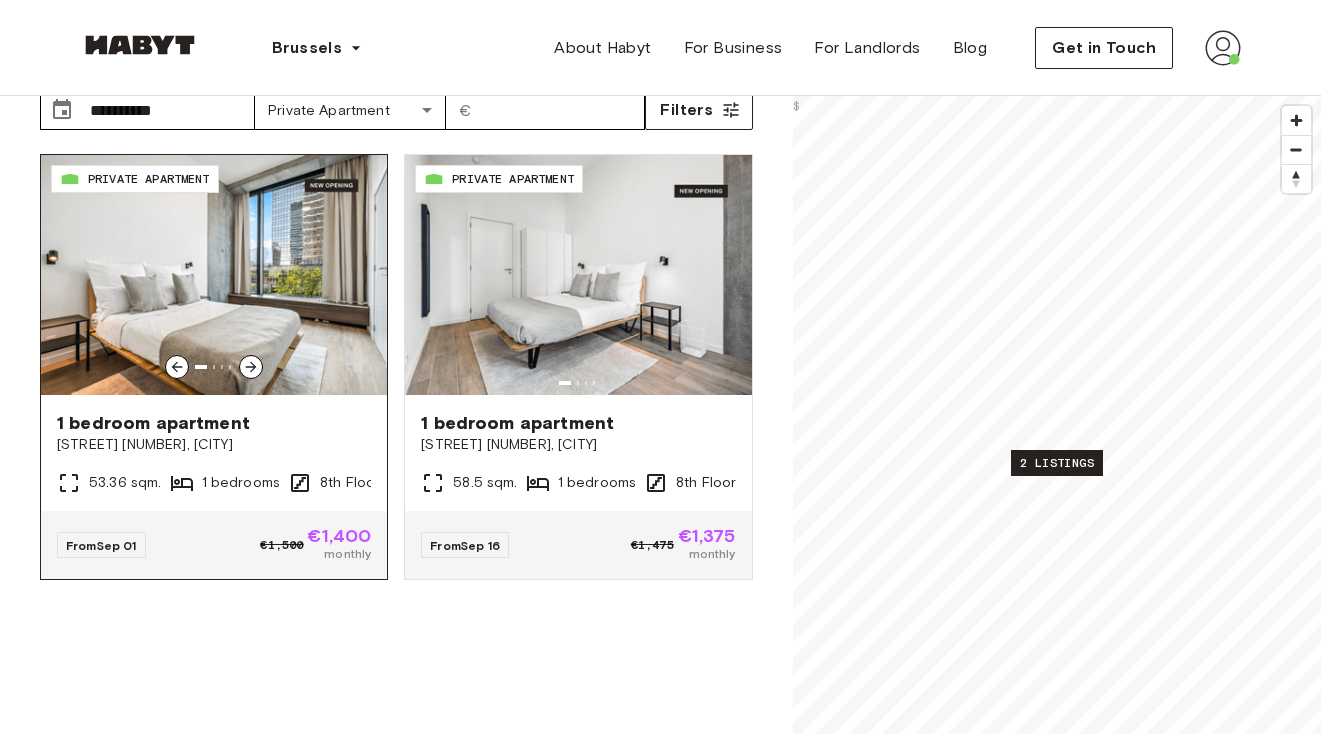 click 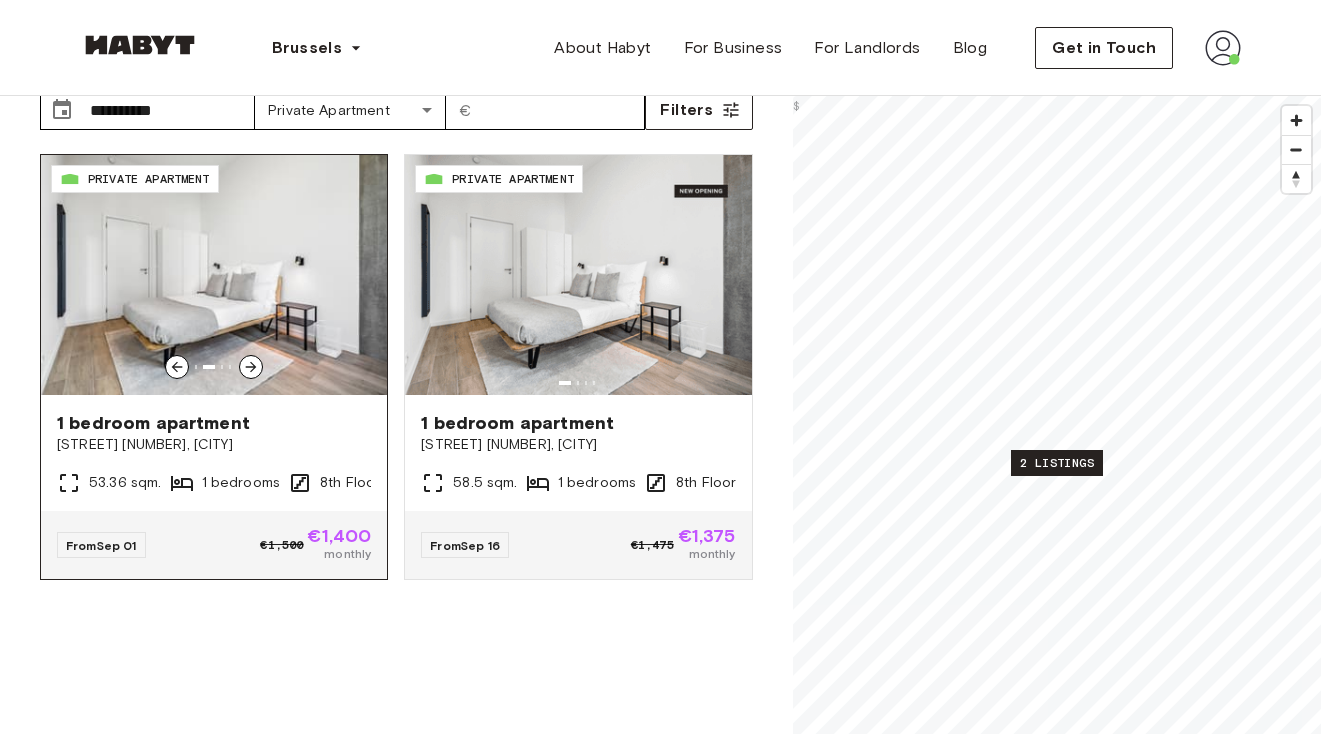 click at bounding box center (177, 367) 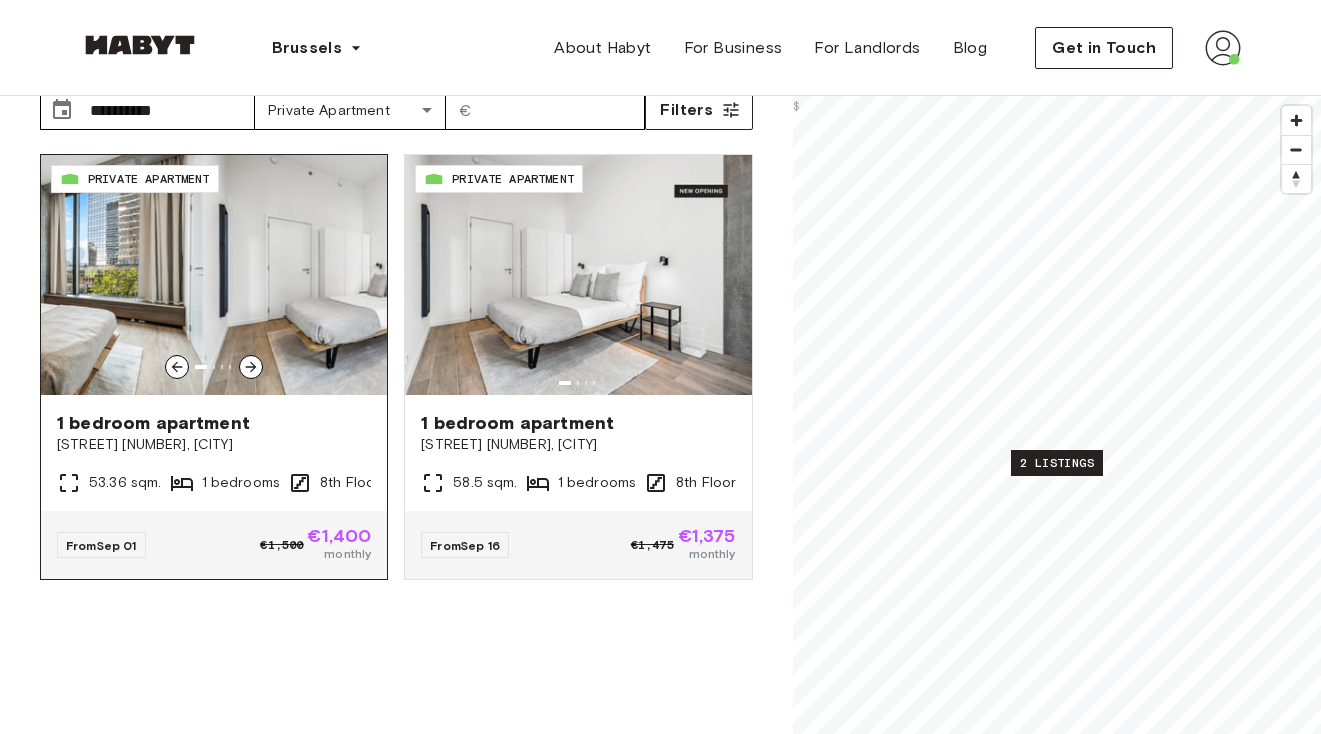 click at bounding box center (177, 367) 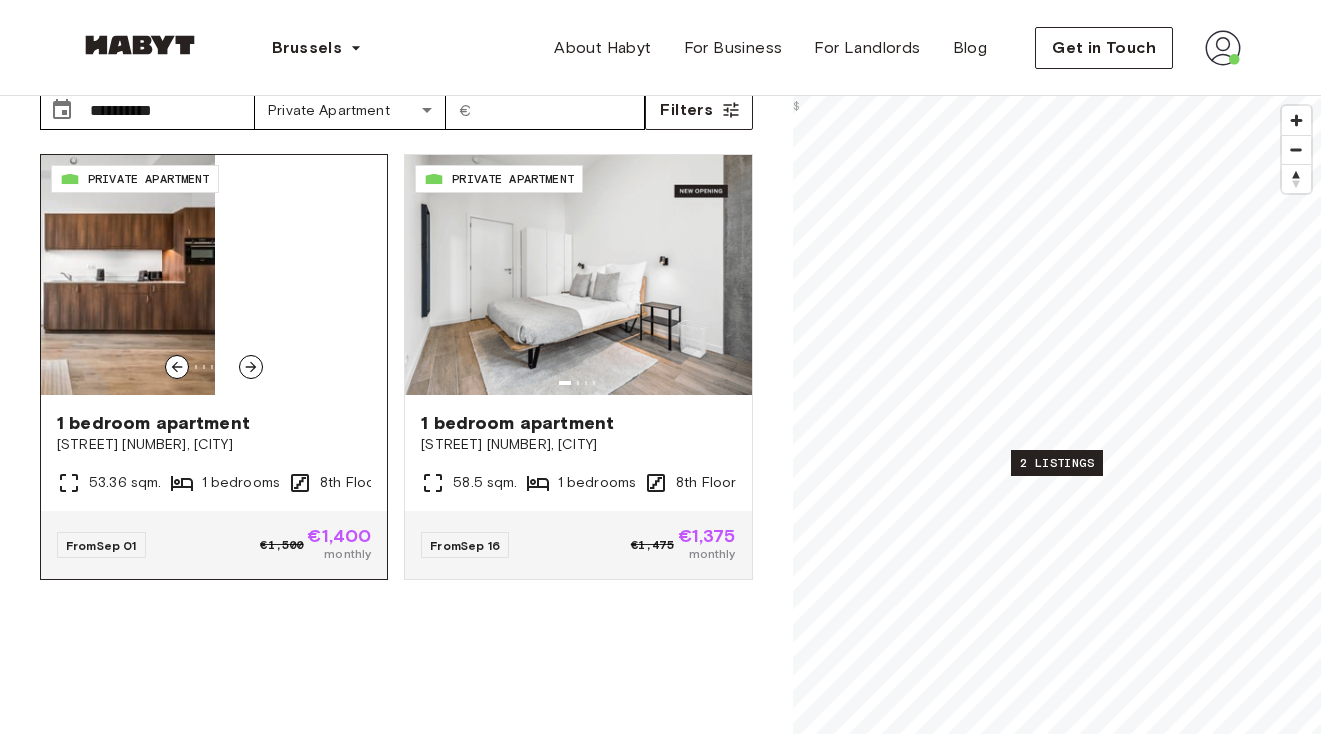click at bounding box center (177, 367) 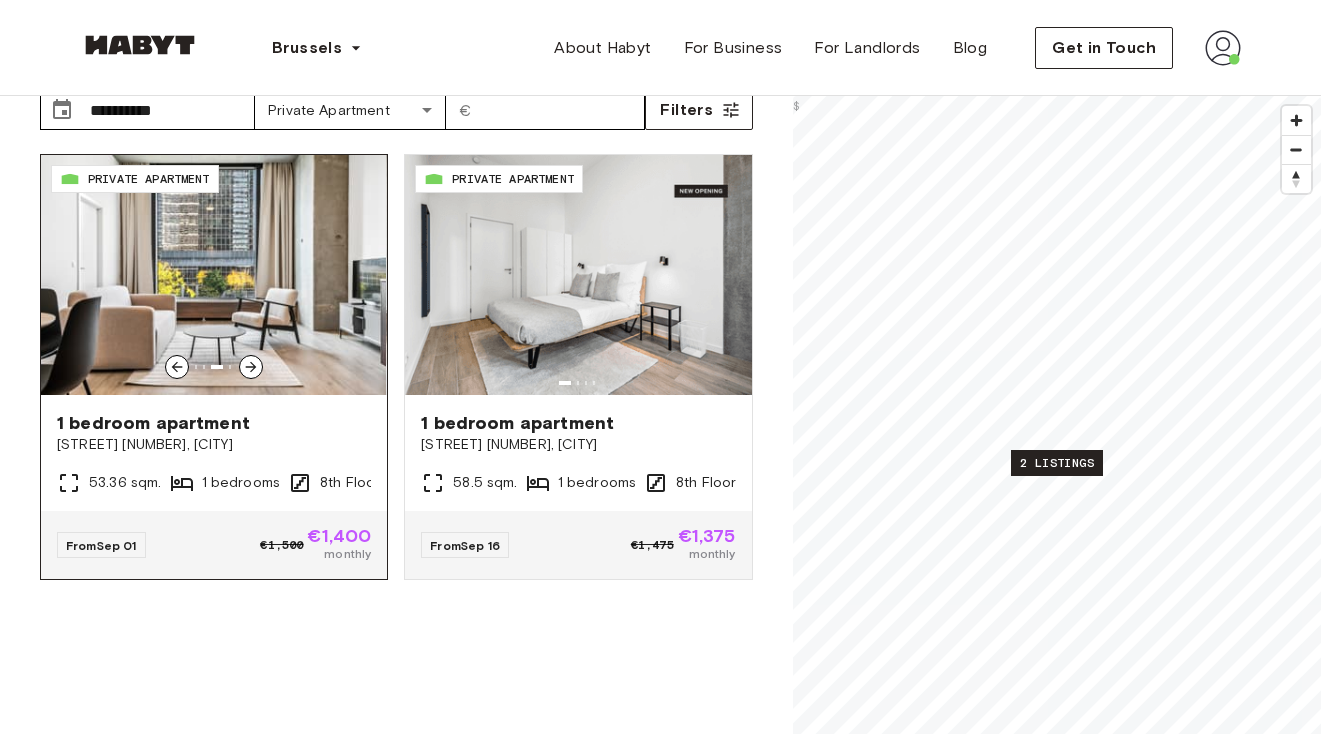 click 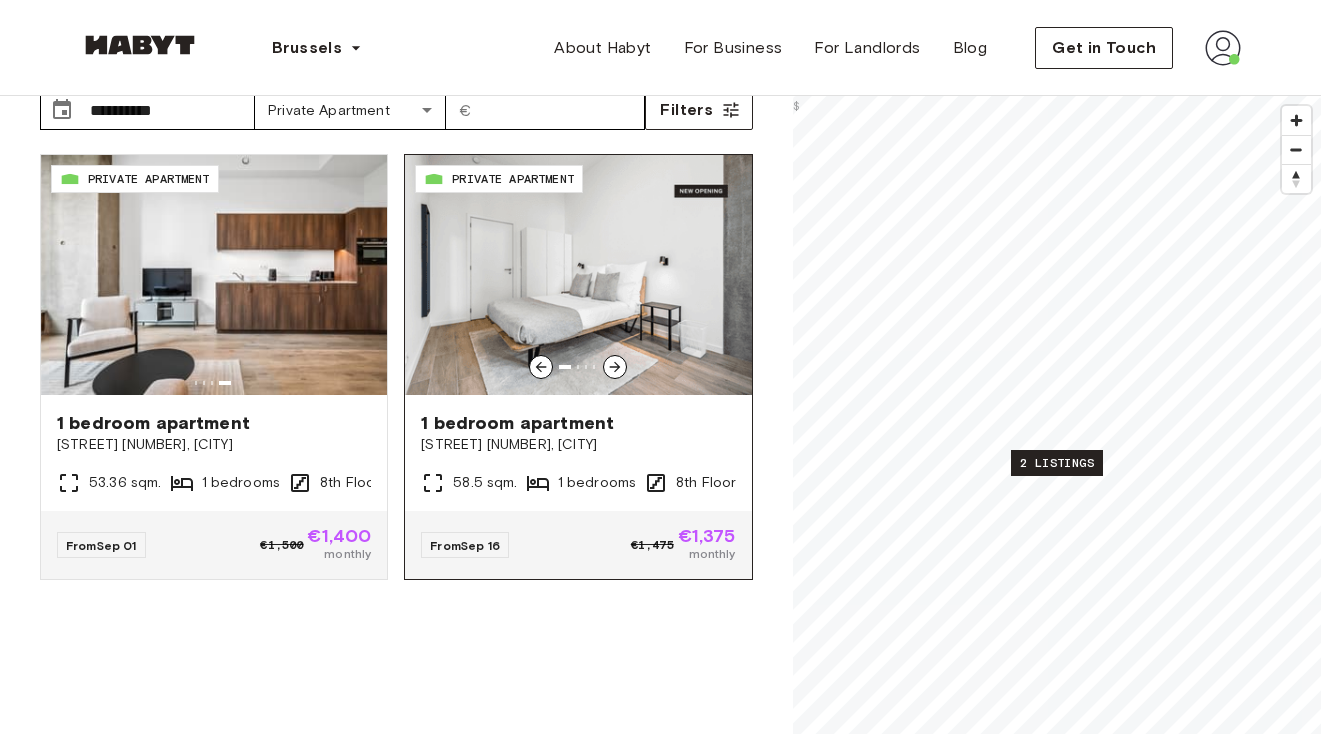 click 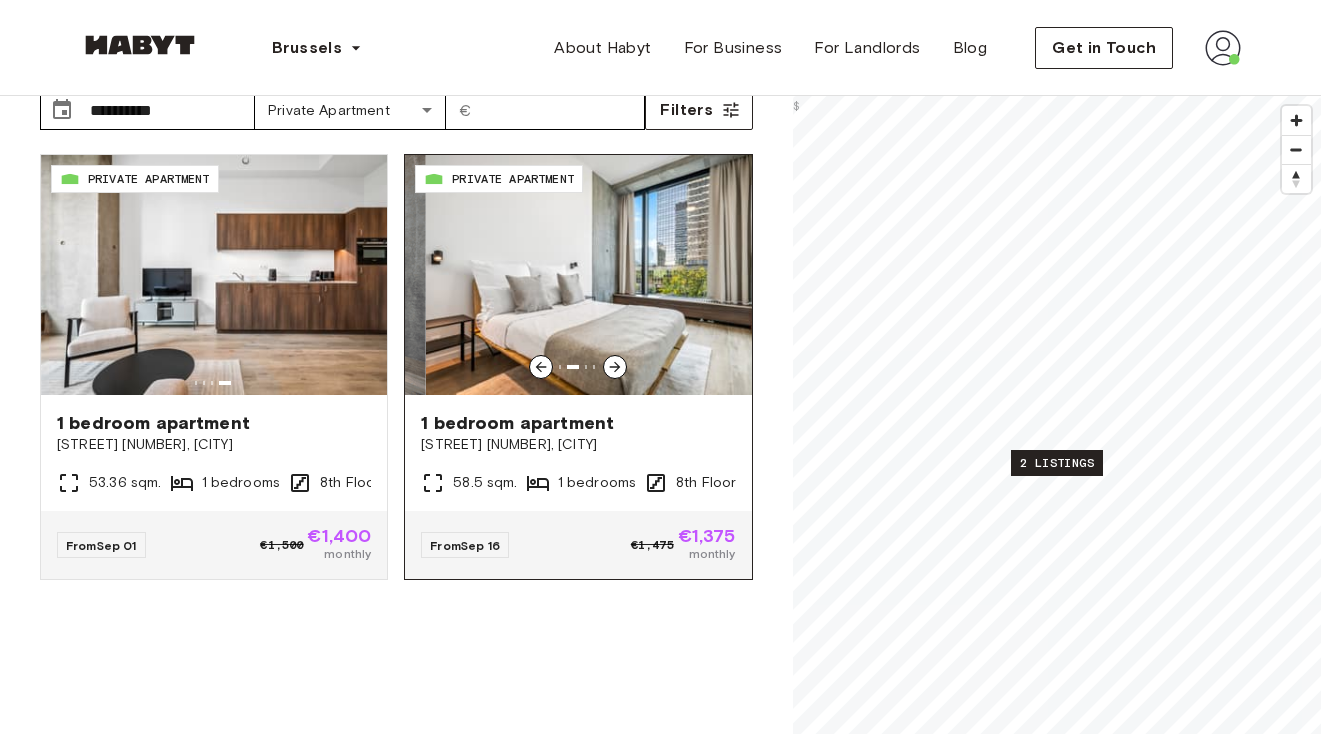 click 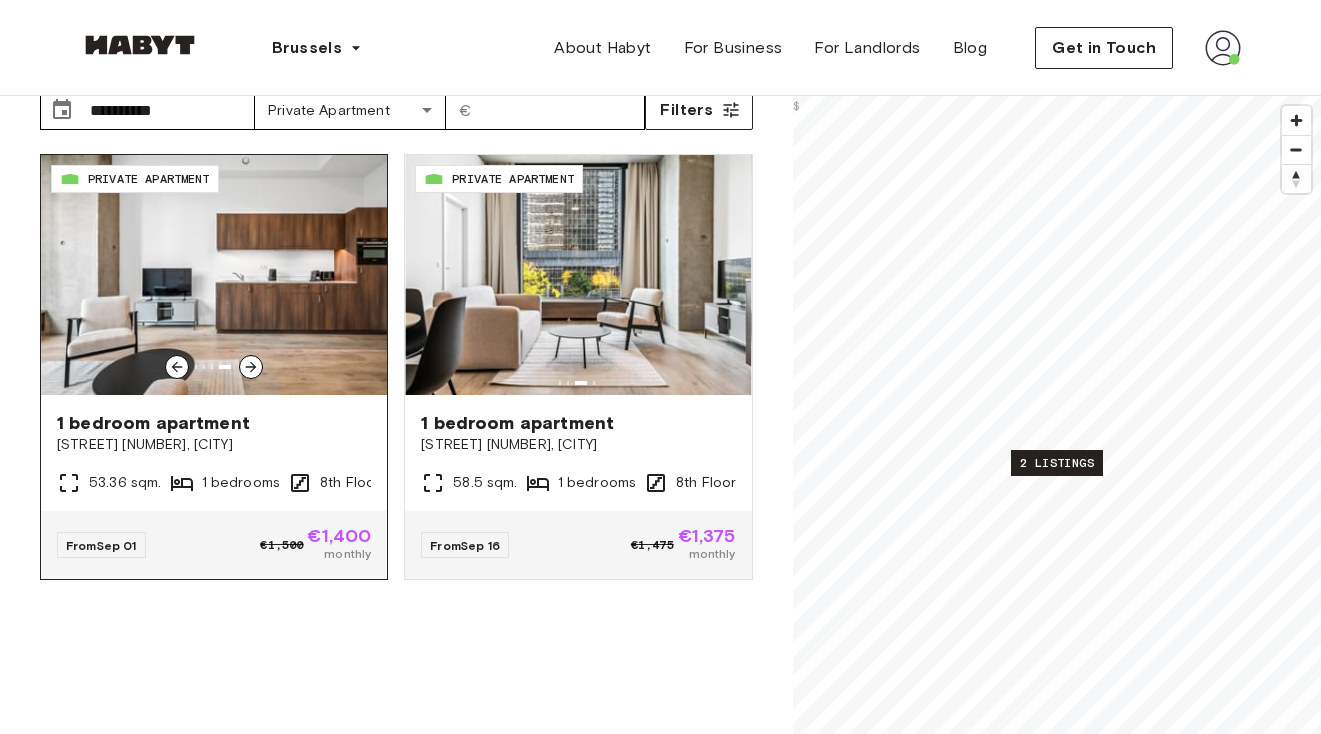 click 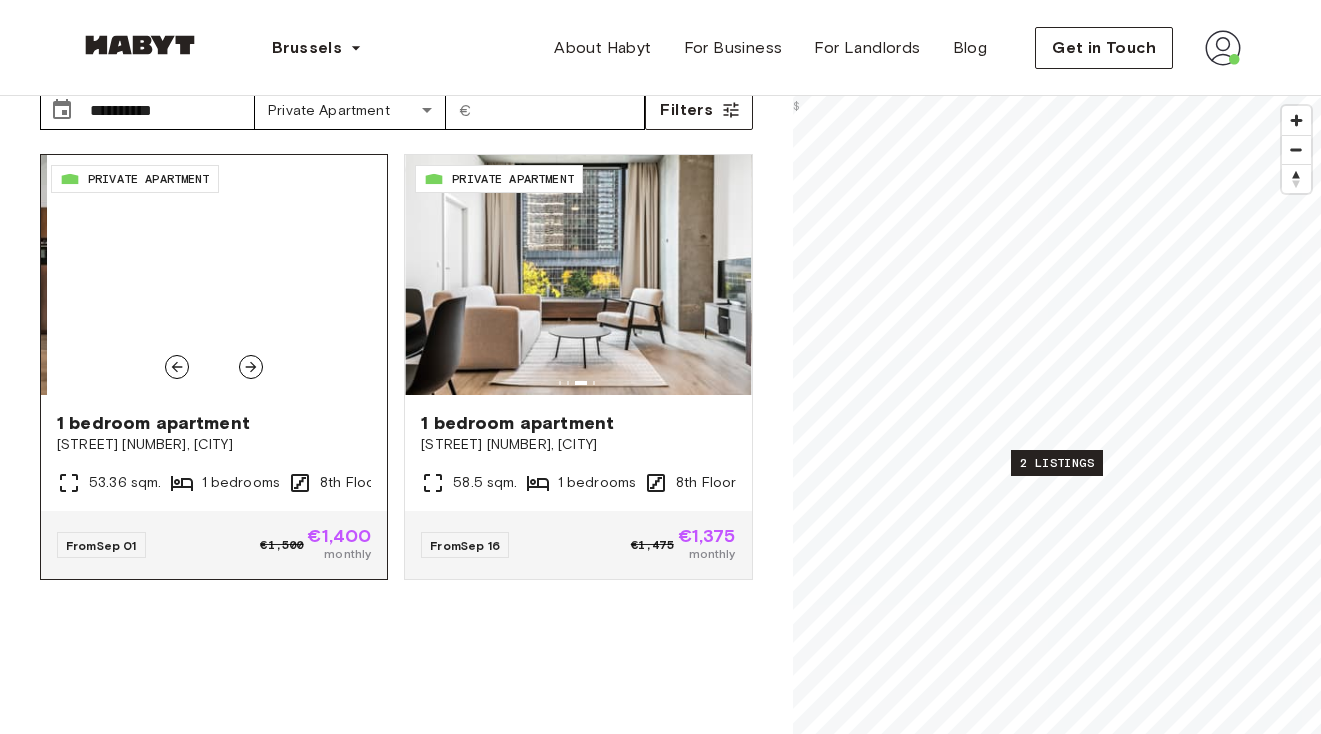 click 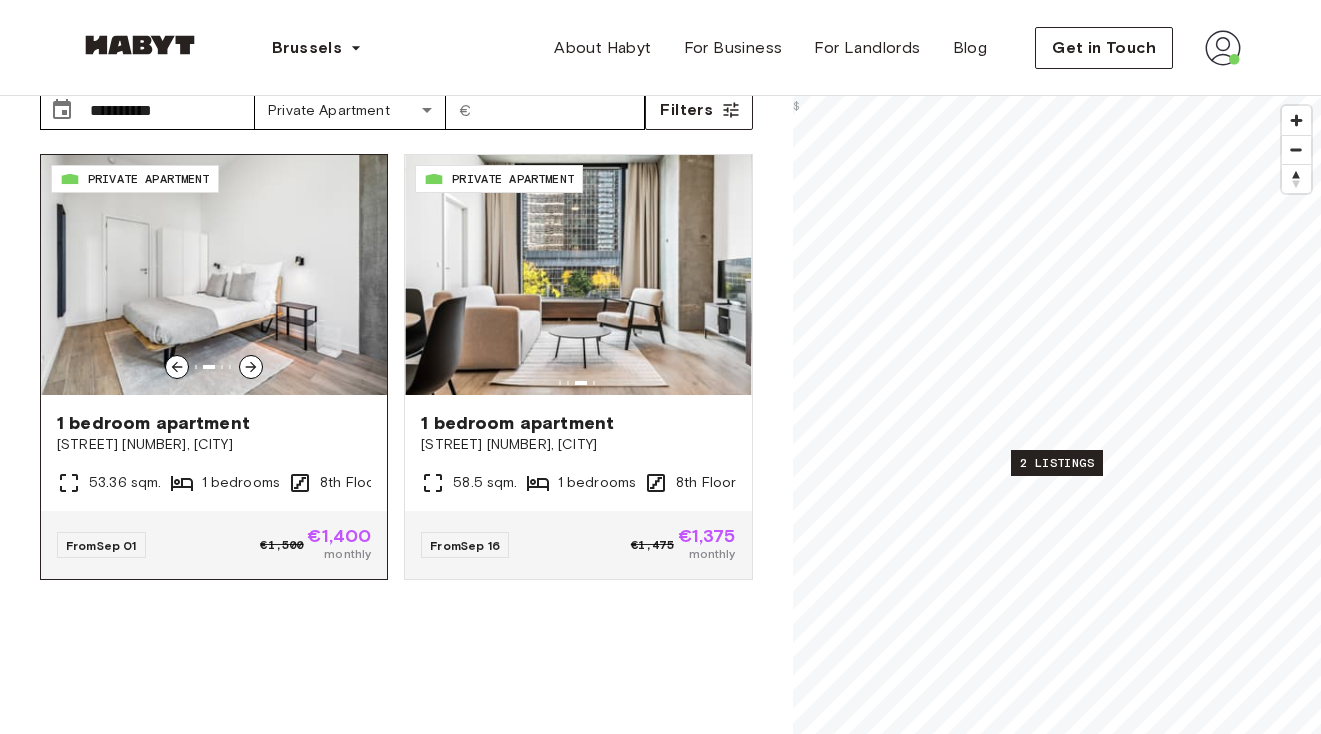 click 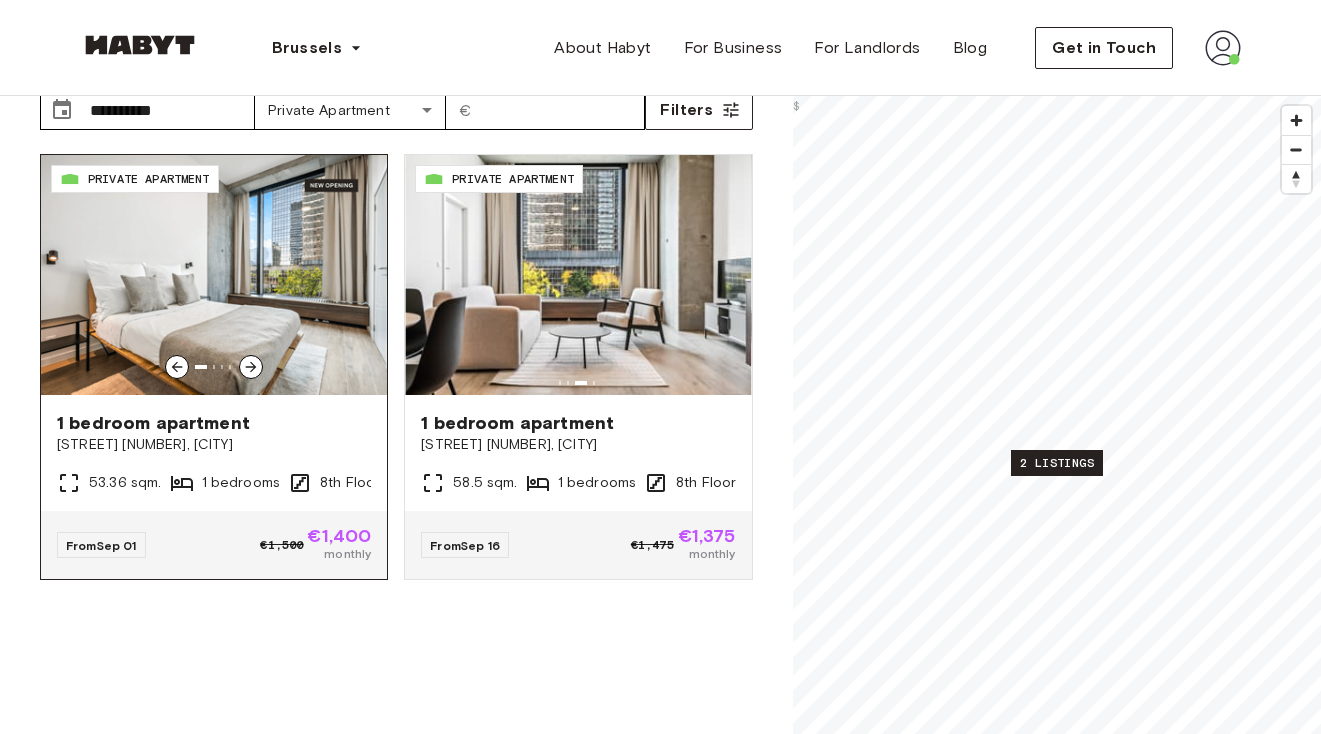 click 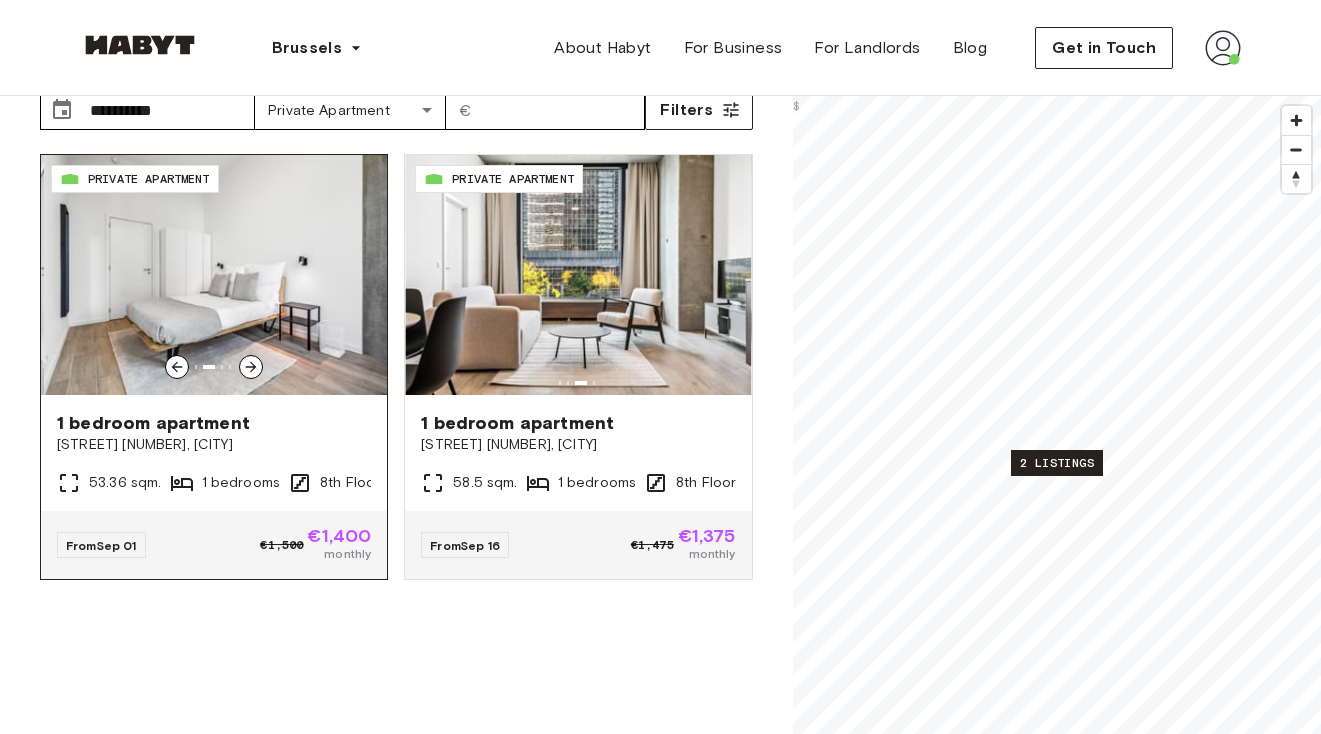 click 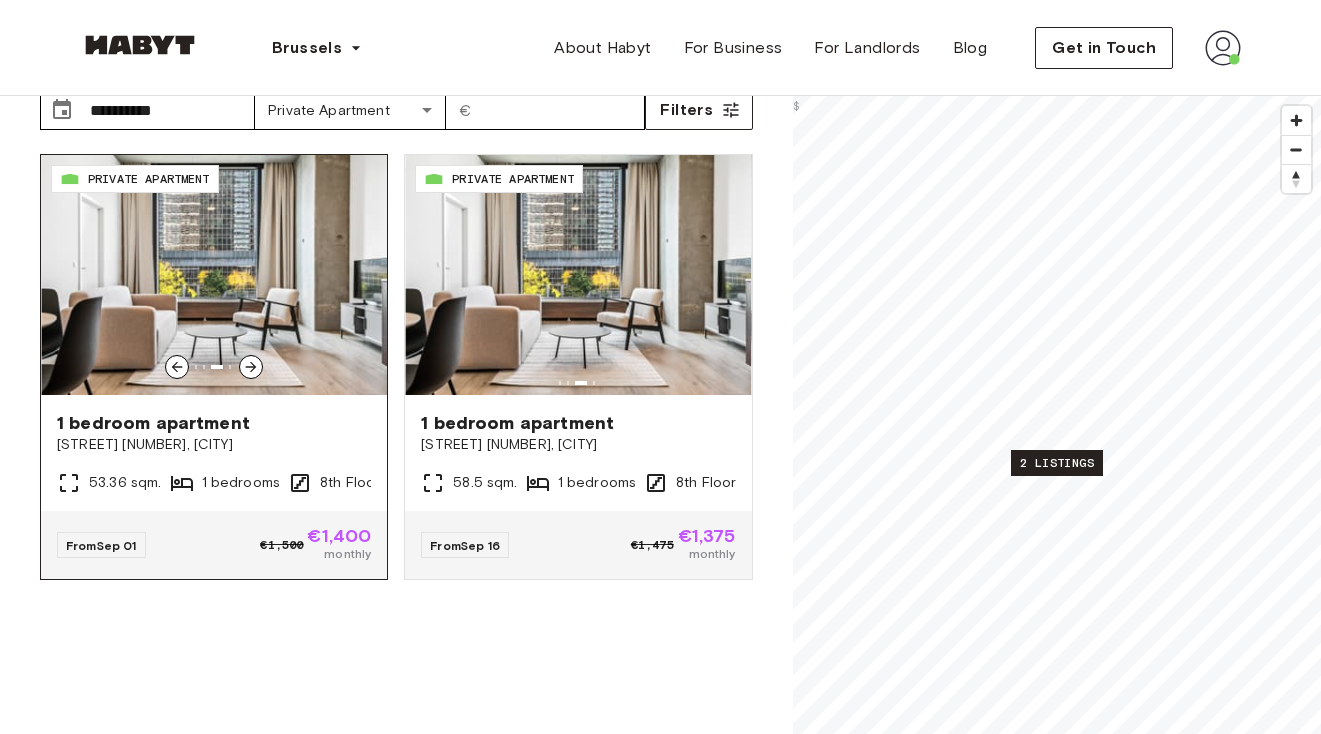 scroll, scrollTop: 0, scrollLeft: 0, axis: both 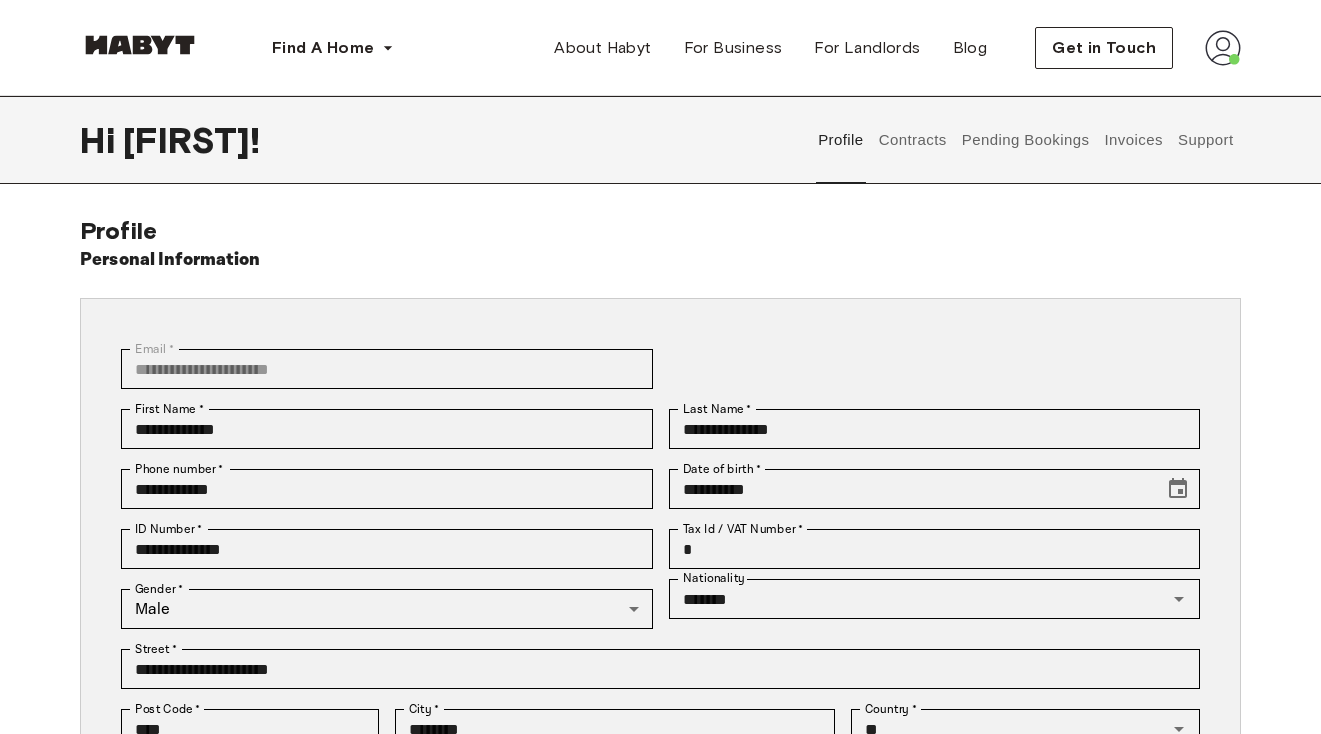 click on "Pending Bookings" at bounding box center (1025, 140) 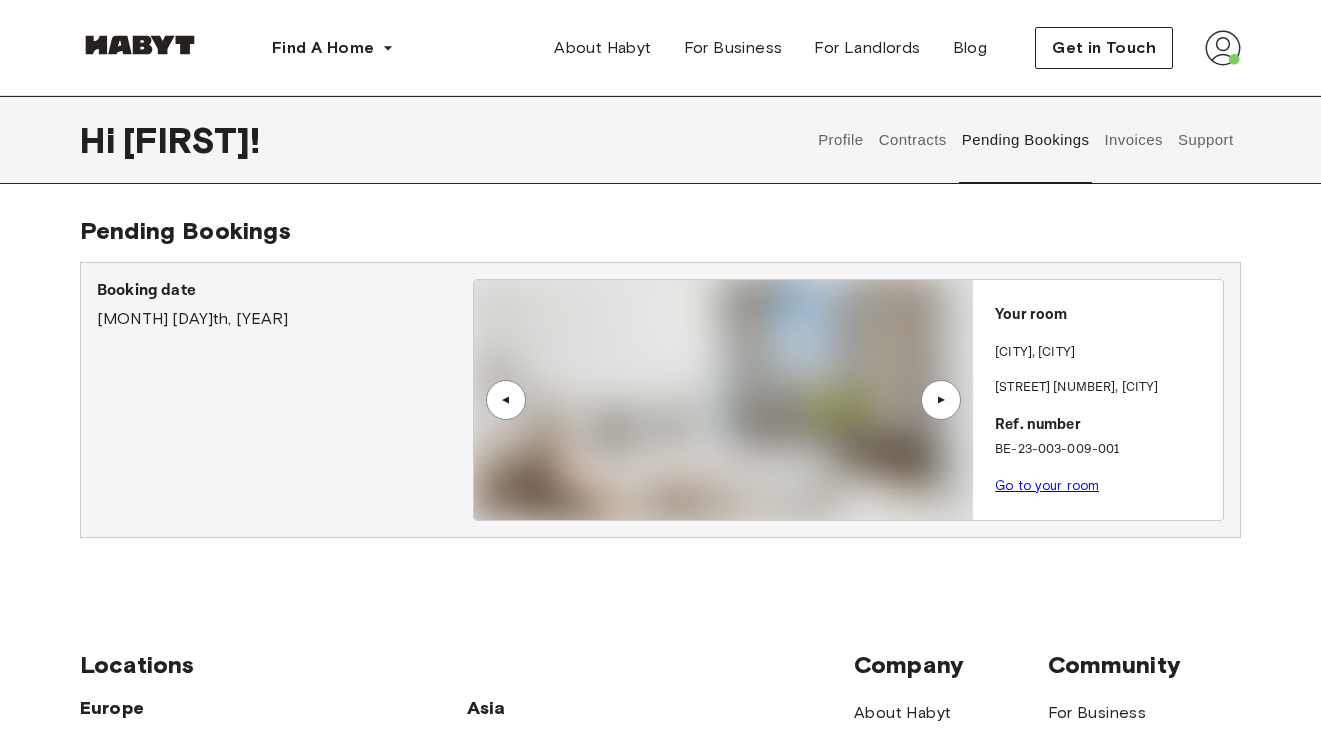 click on "Contracts" at bounding box center [912, 140] 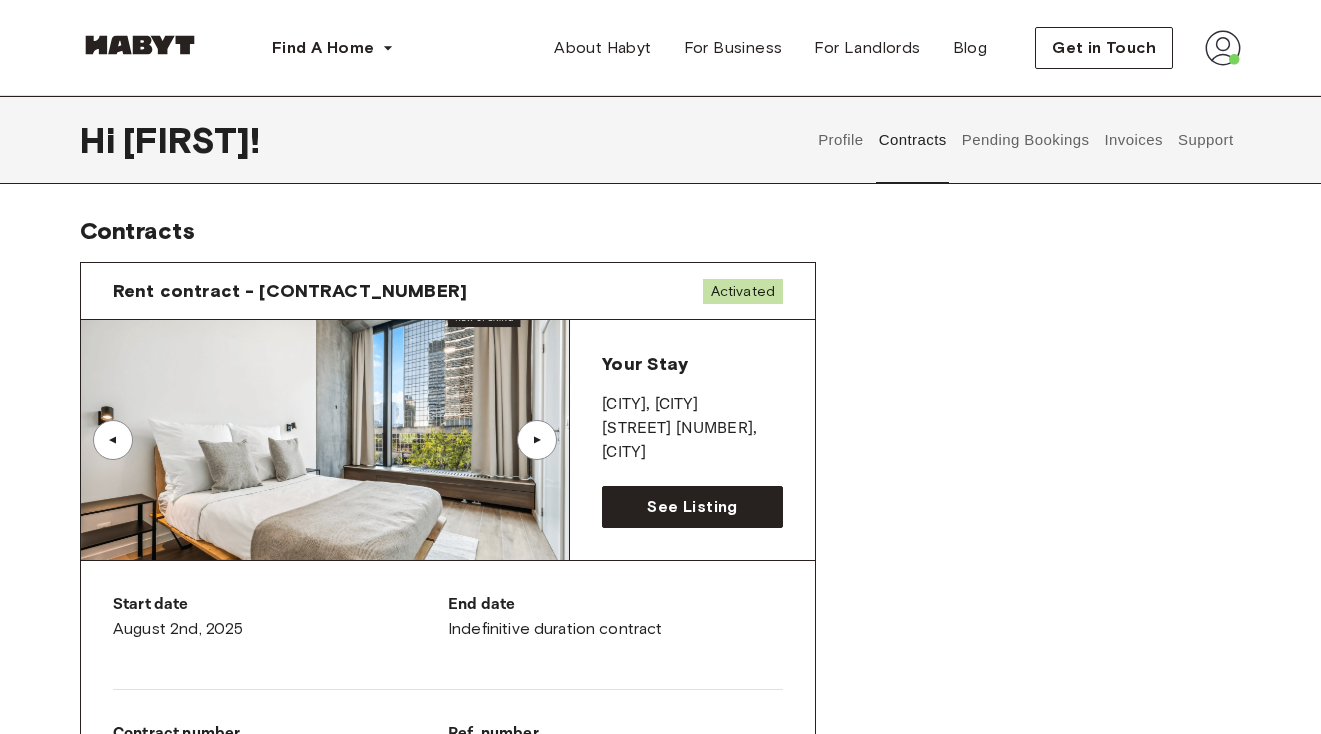 click on "Profile" at bounding box center (841, 140) 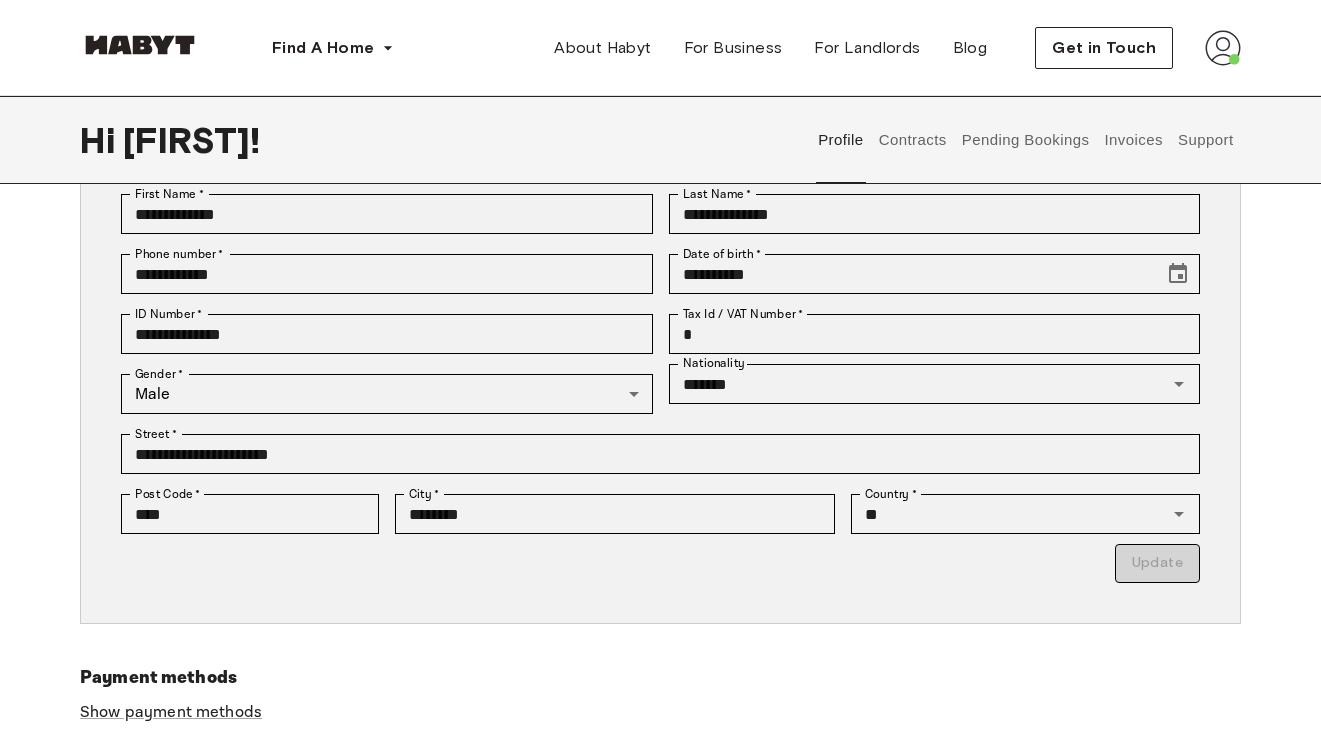 scroll, scrollTop: 239, scrollLeft: 0, axis: vertical 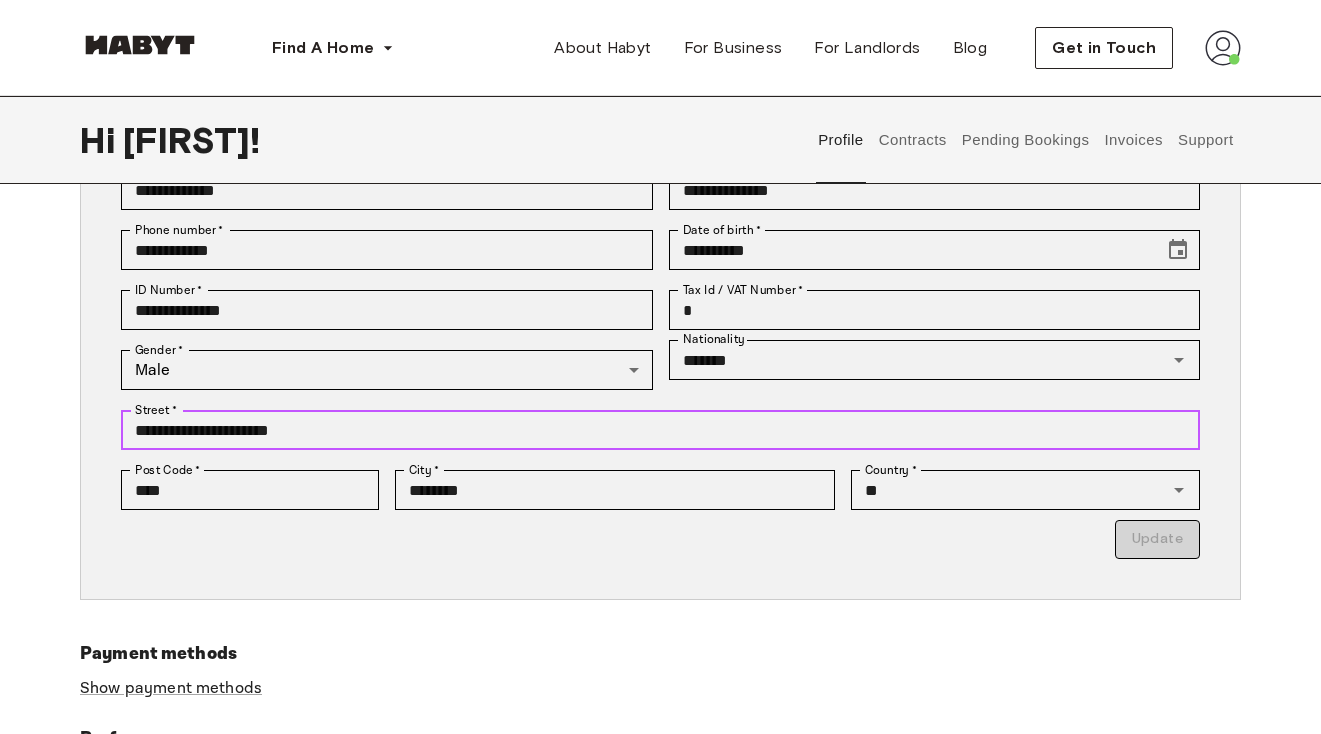 click on "**********" at bounding box center (660, 430) 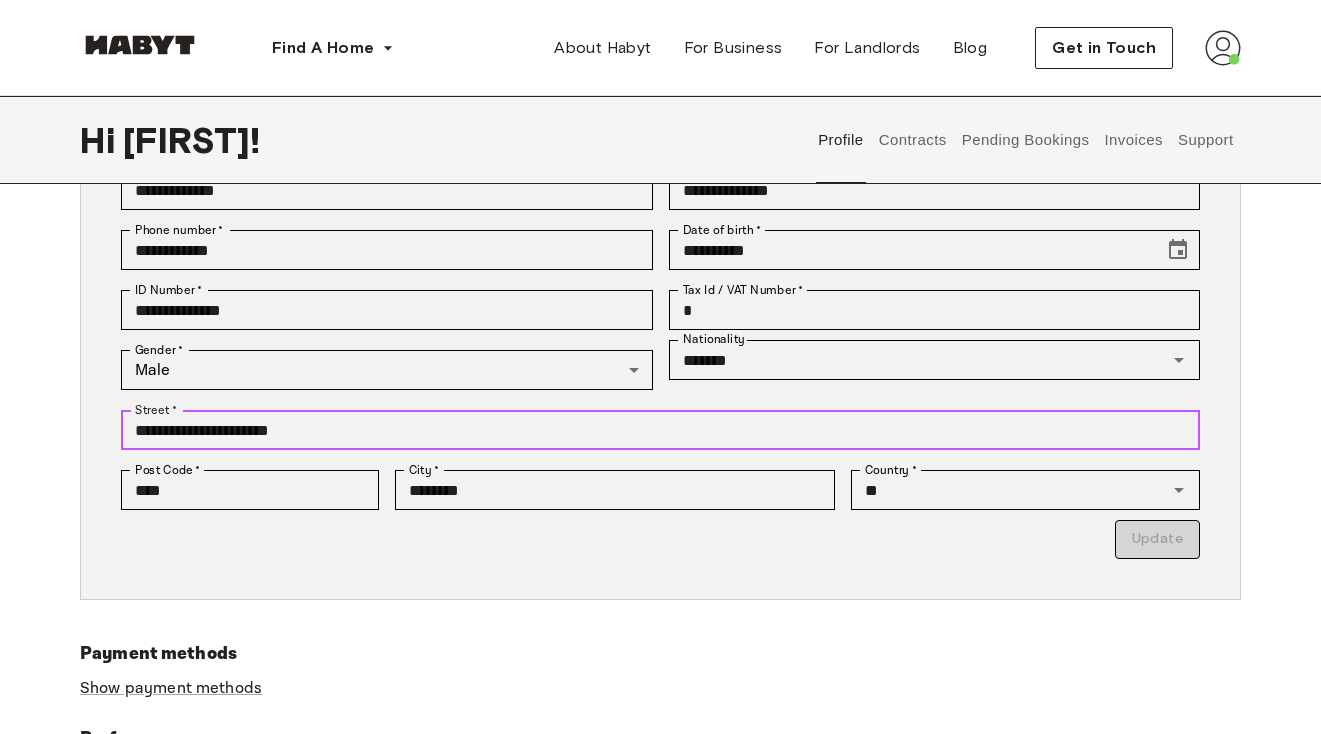 click on "**********" at bounding box center [660, 430] 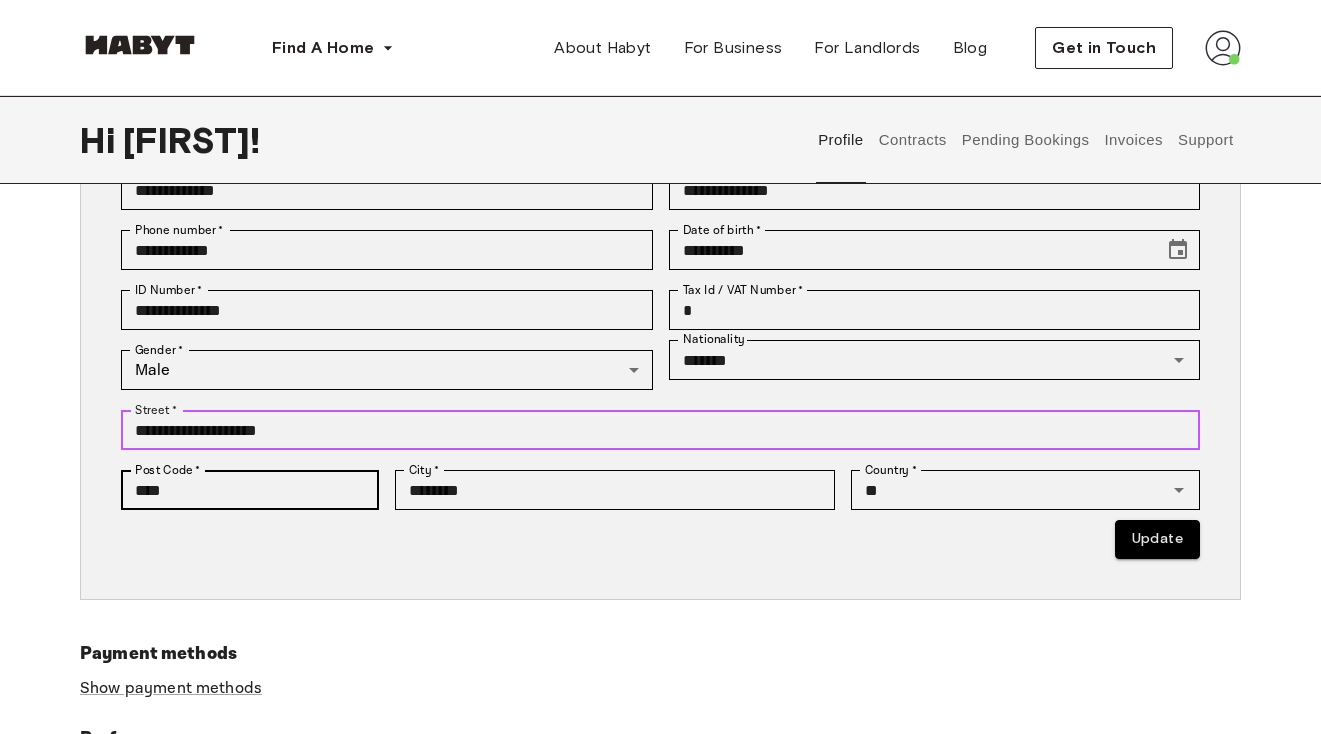type on "**********" 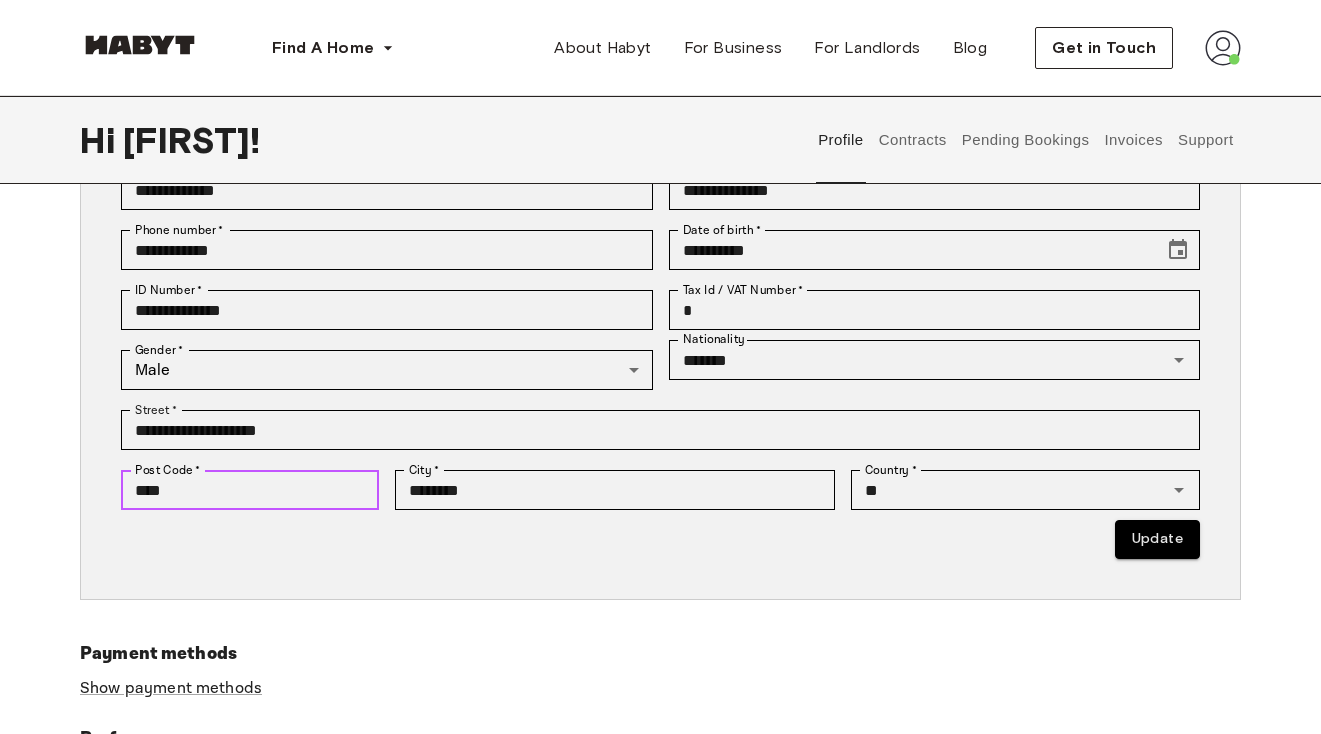 click on "****" at bounding box center [250, 490] 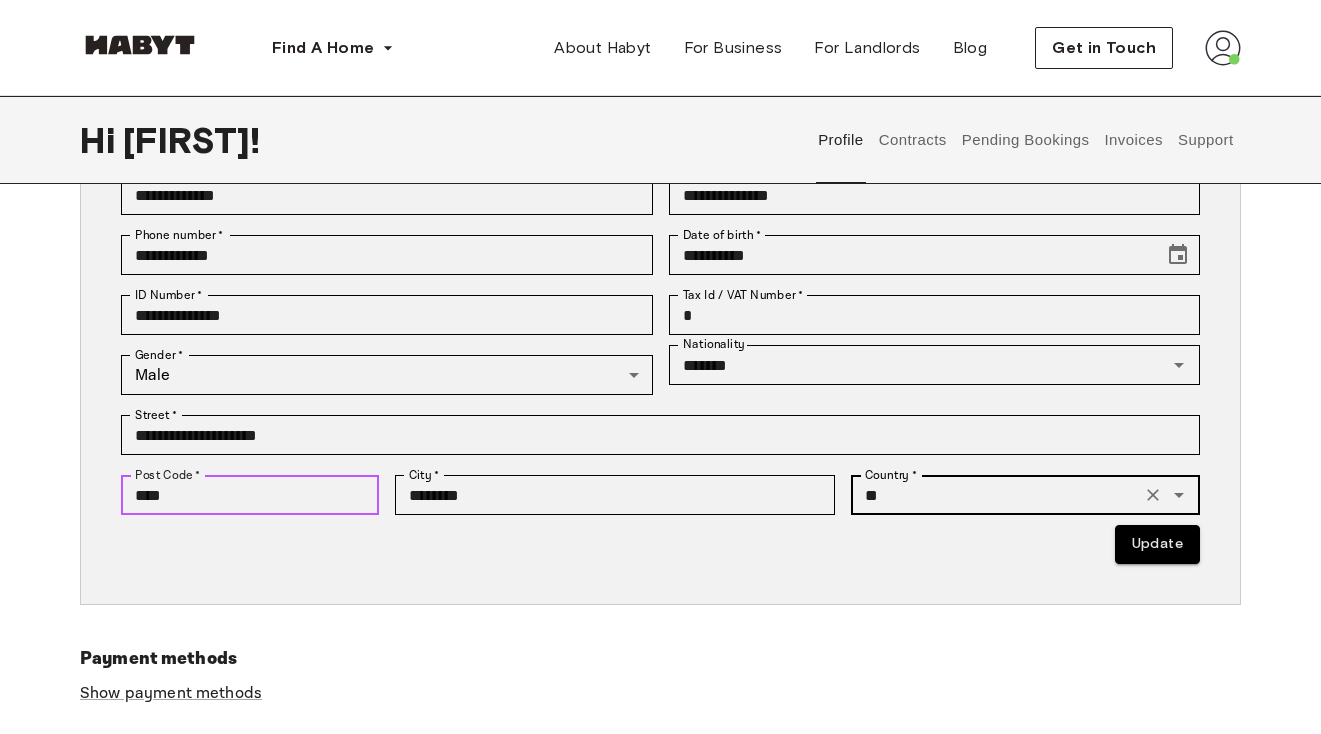 scroll, scrollTop: 313, scrollLeft: 0, axis: vertical 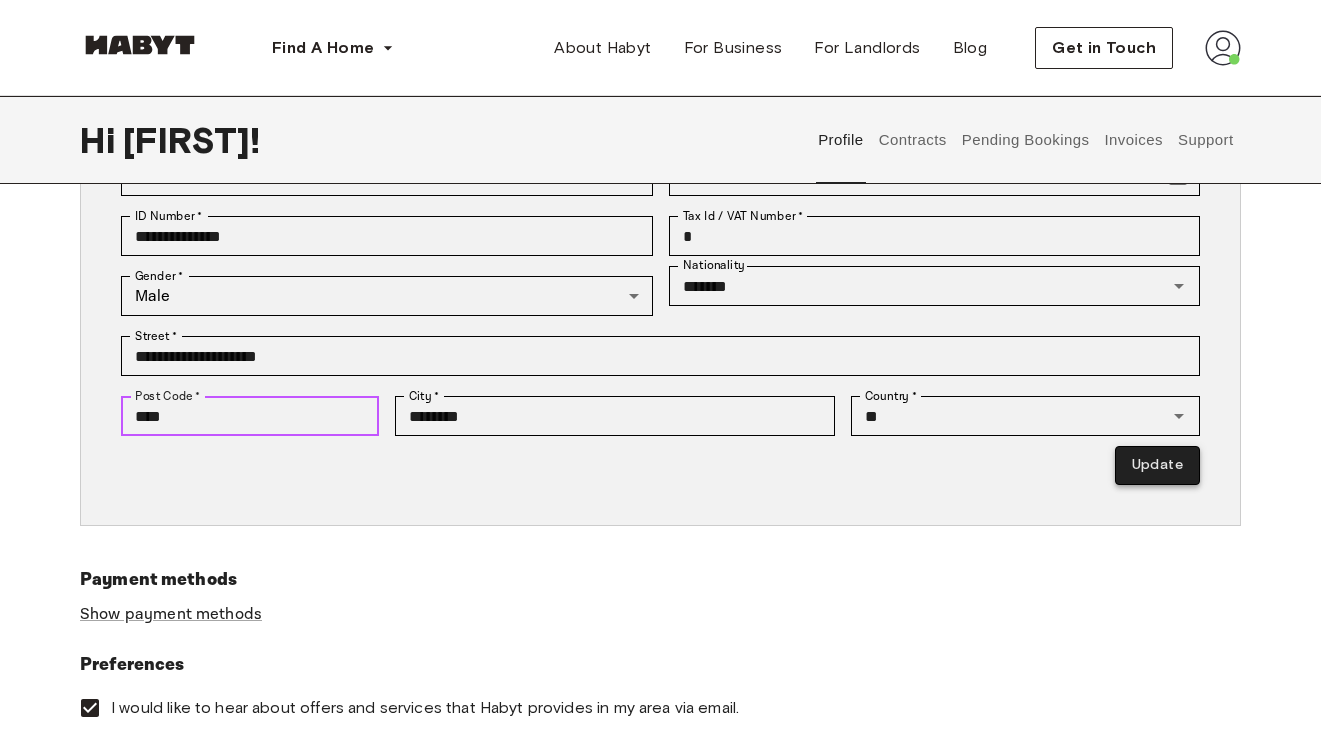 type on "****" 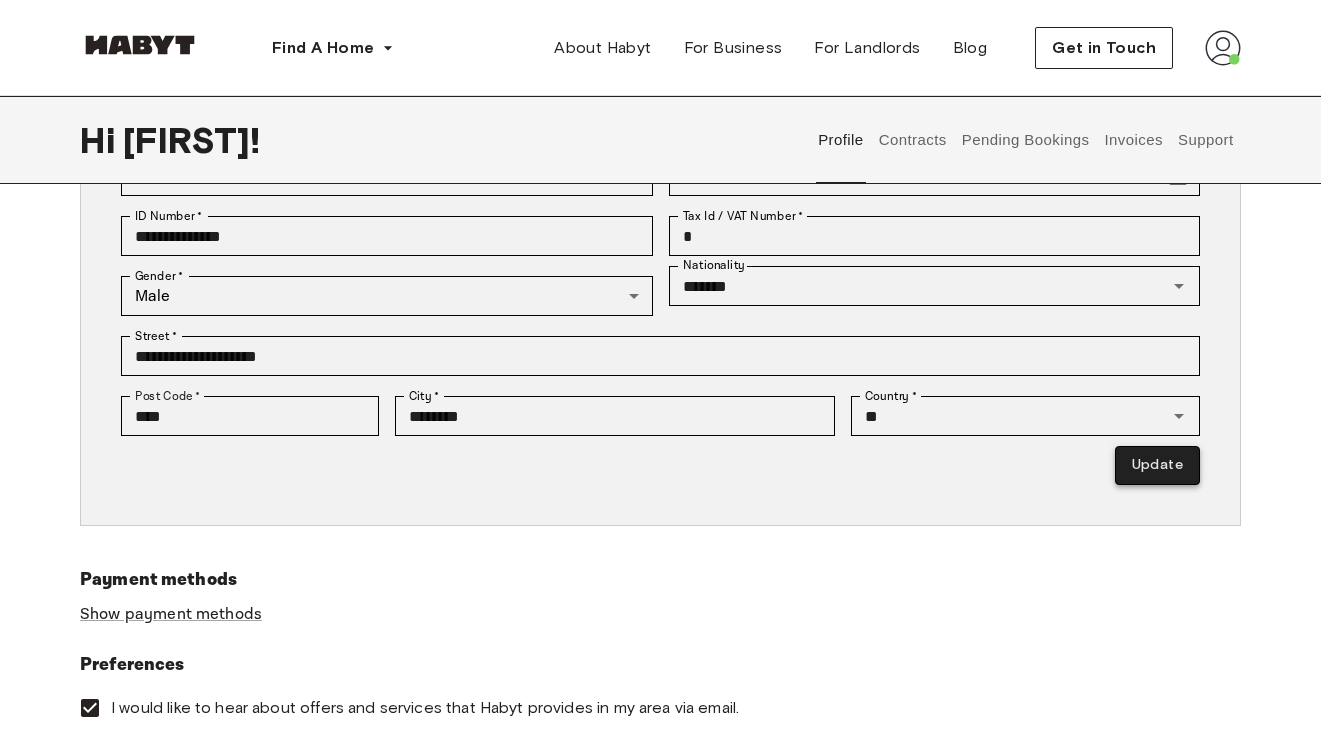 click on "Update" at bounding box center (1157, 465) 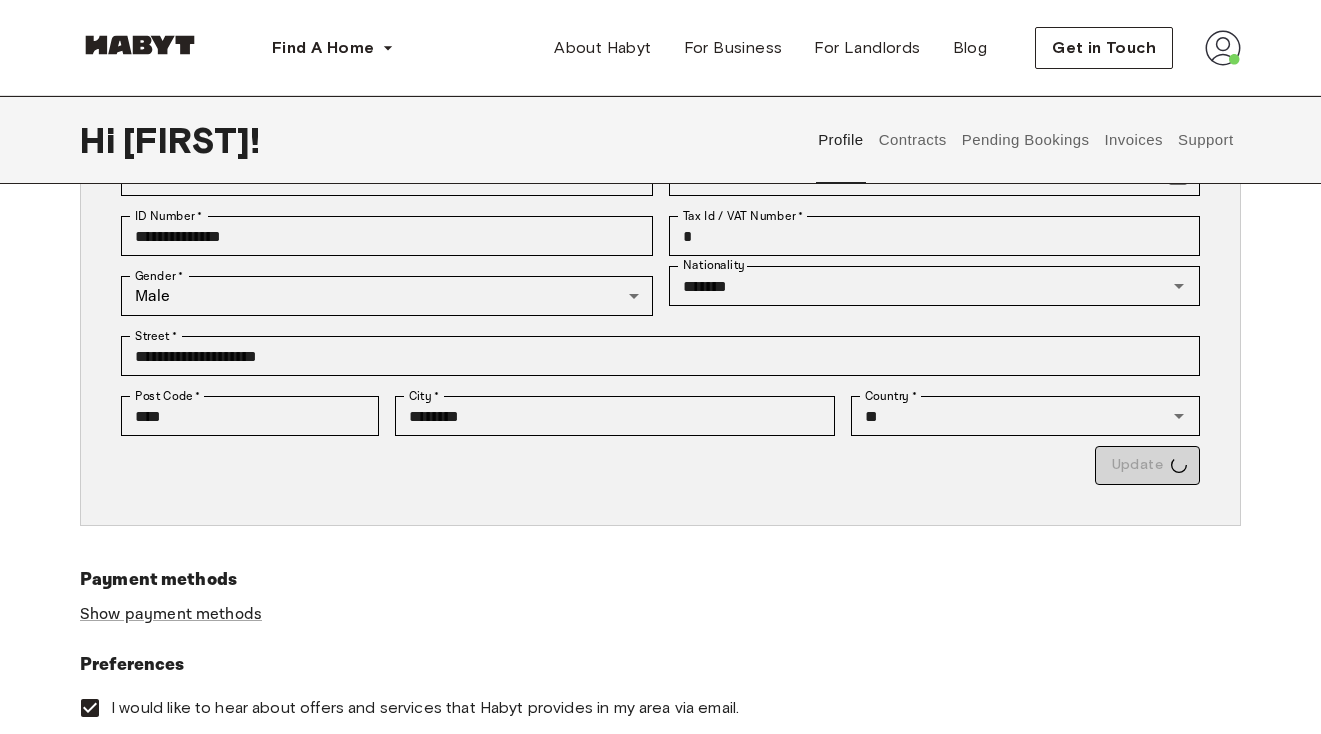 type on "*********" 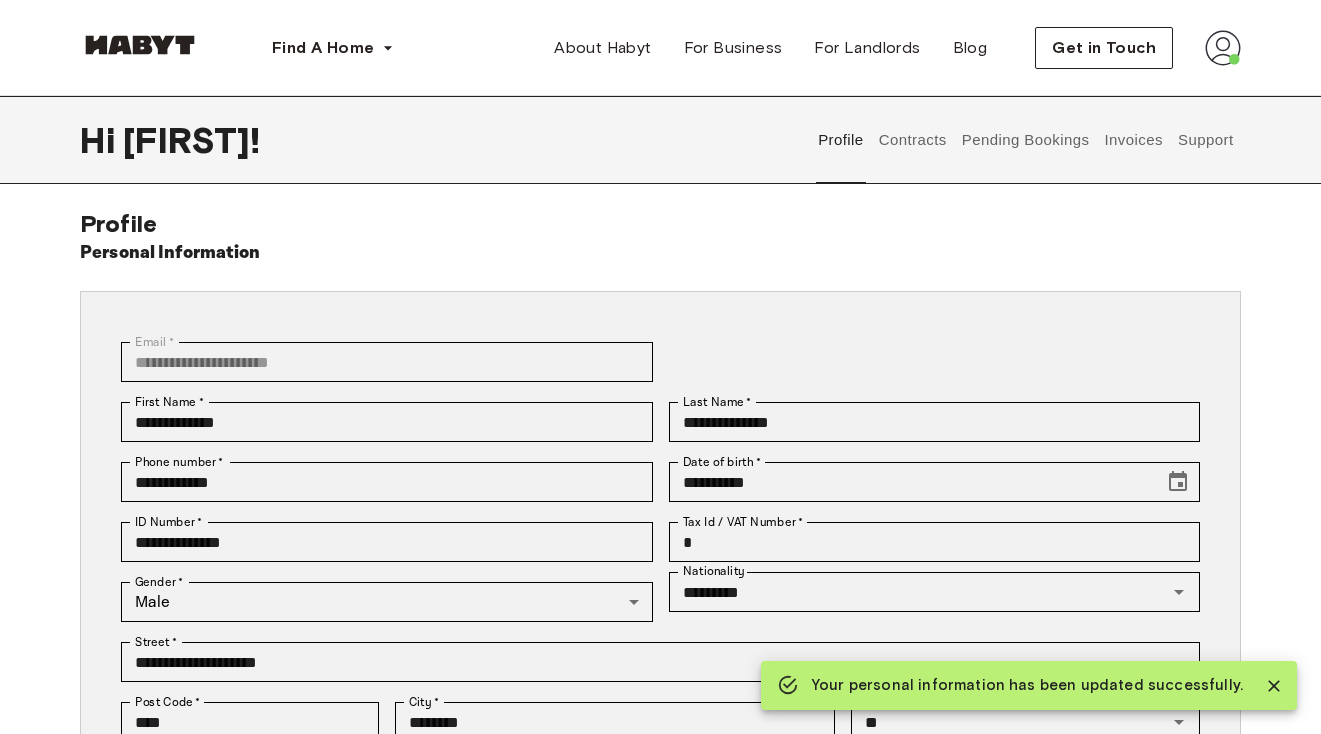 scroll, scrollTop: 0, scrollLeft: 0, axis: both 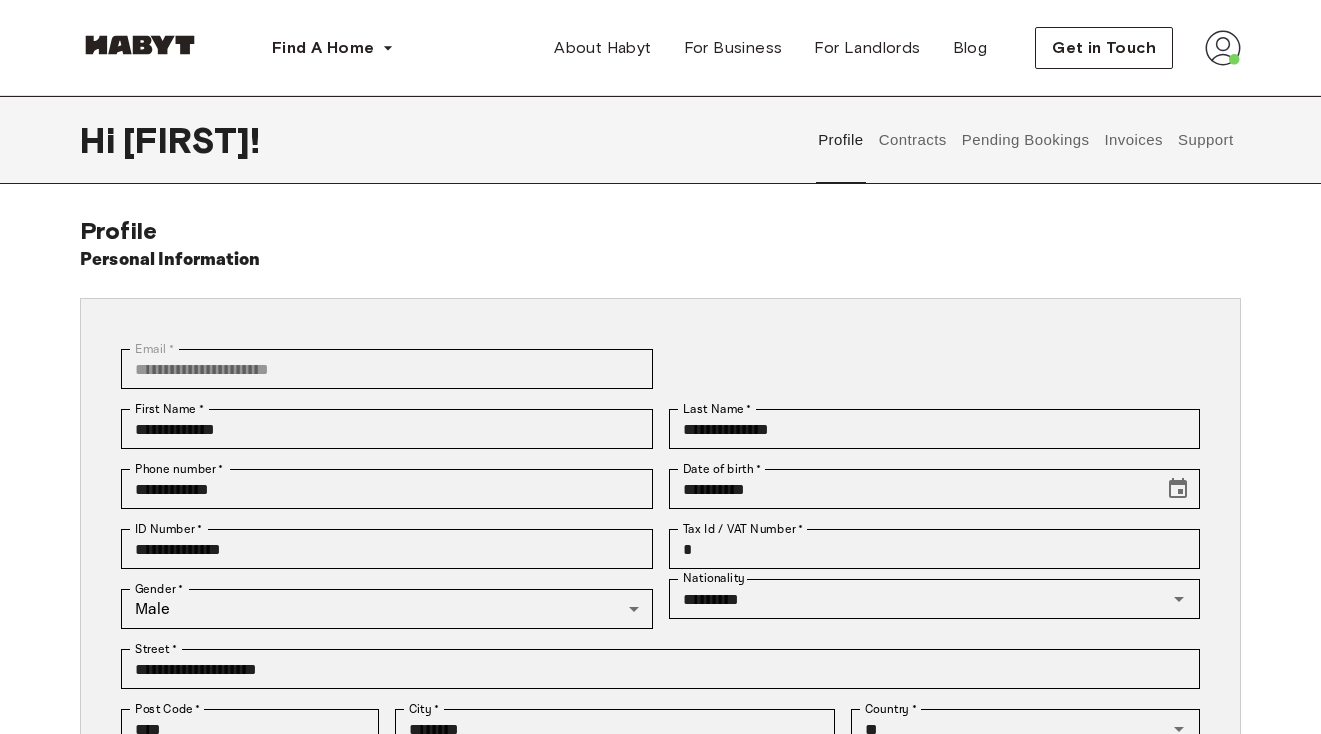 click on "Contracts" at bounding box center (912, 140) 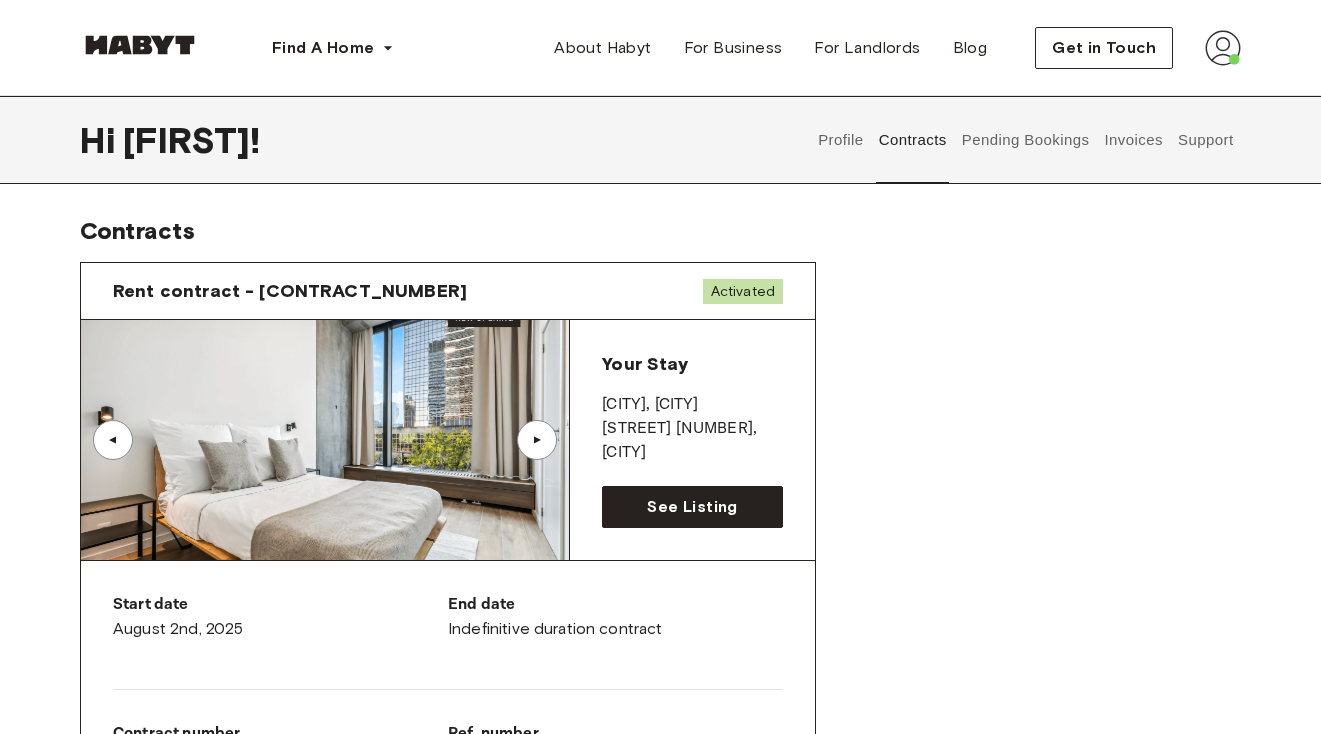 click on "Pending Bookings" at bounding box center (1025, 140) 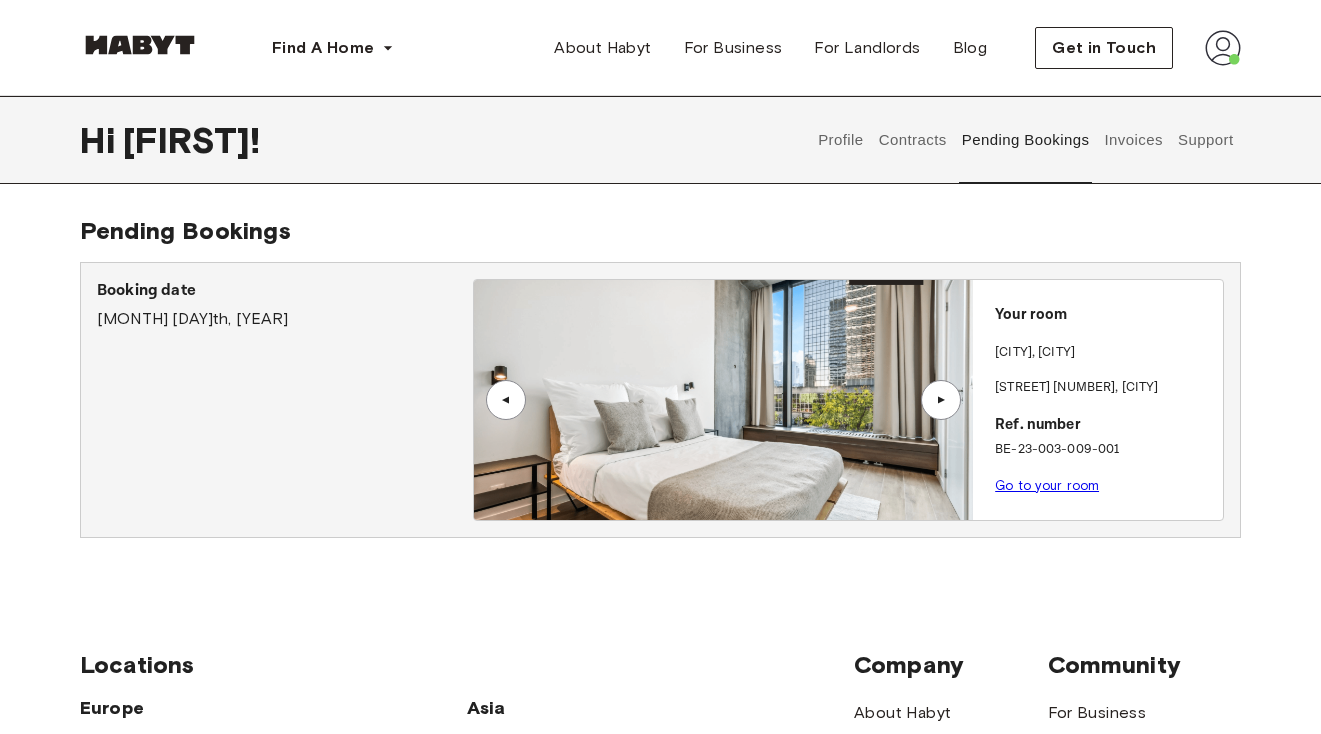 click on "Contracts" at bounding box center (912, 140) 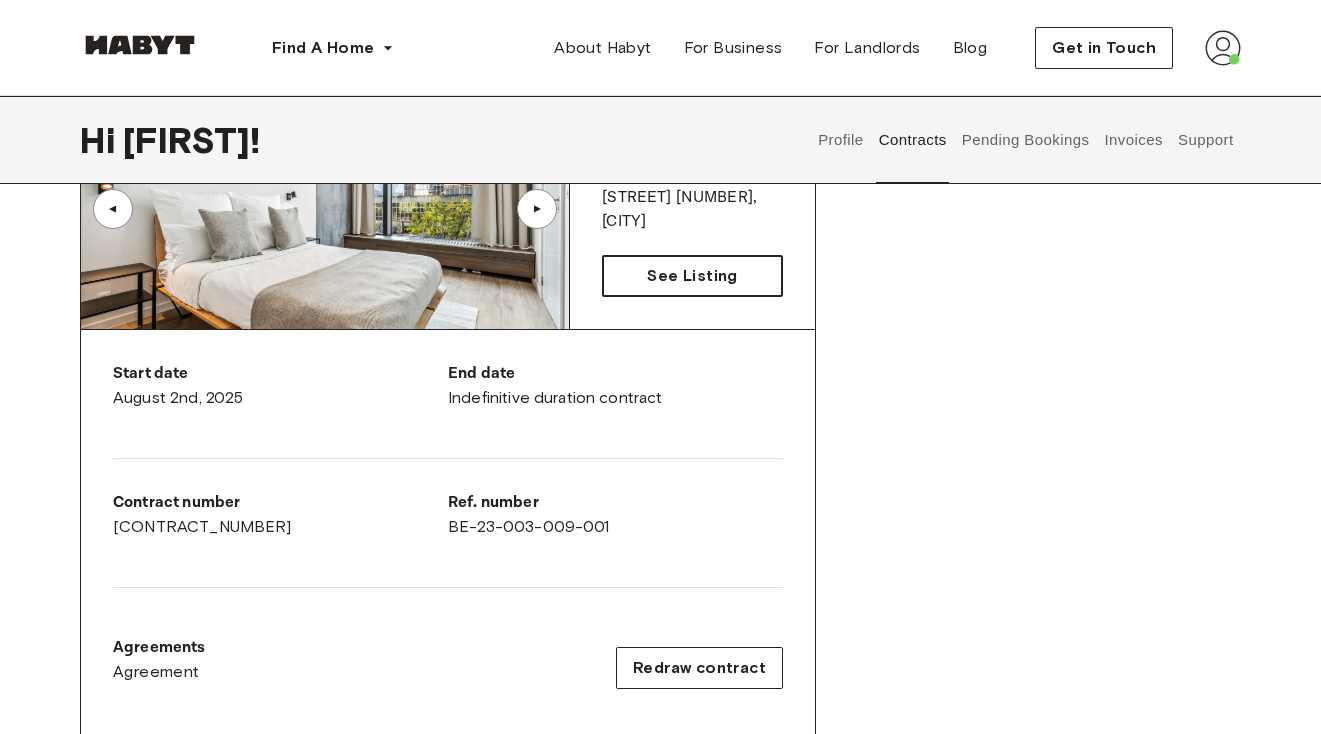 scroll, scrollTop: 235, scrollLeft: 0, axis: vertical 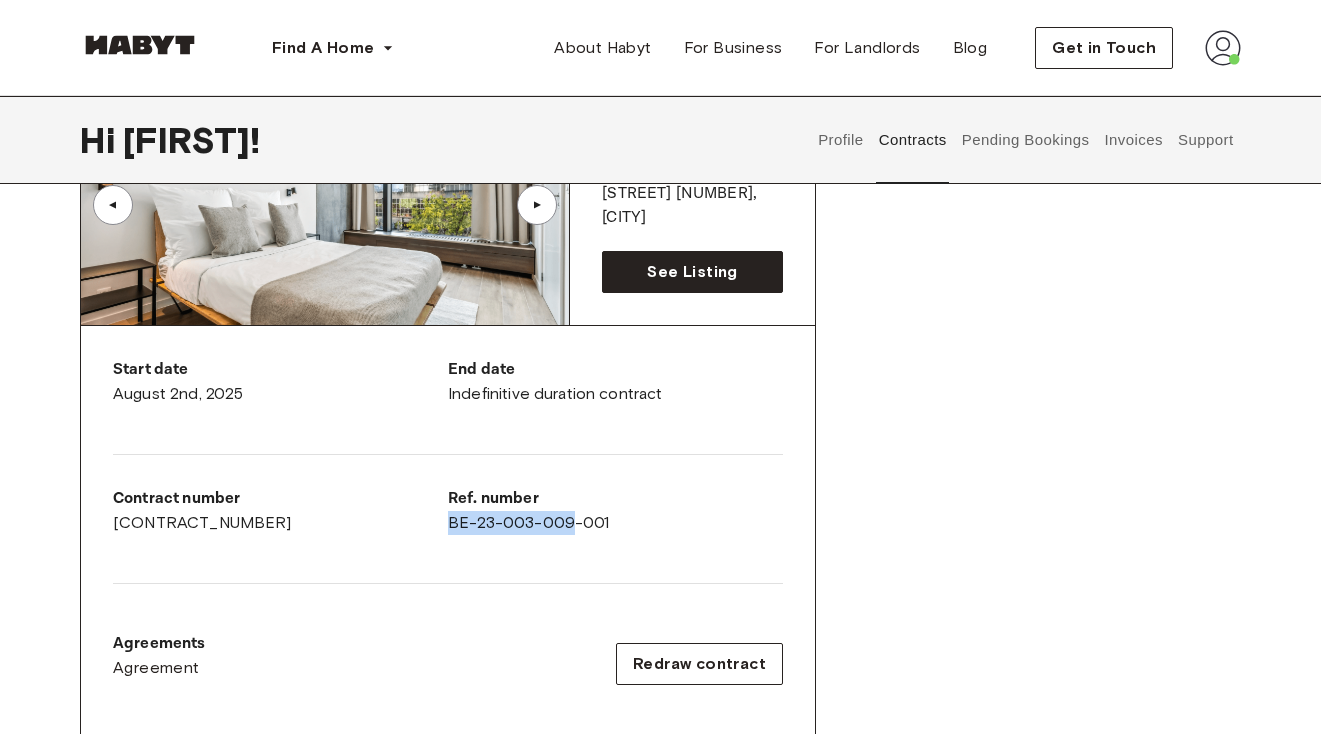drag, startPoint x: 574, startPoint y: 523, endPoint x: 449, endPoint y: 534, distance: 125.48307 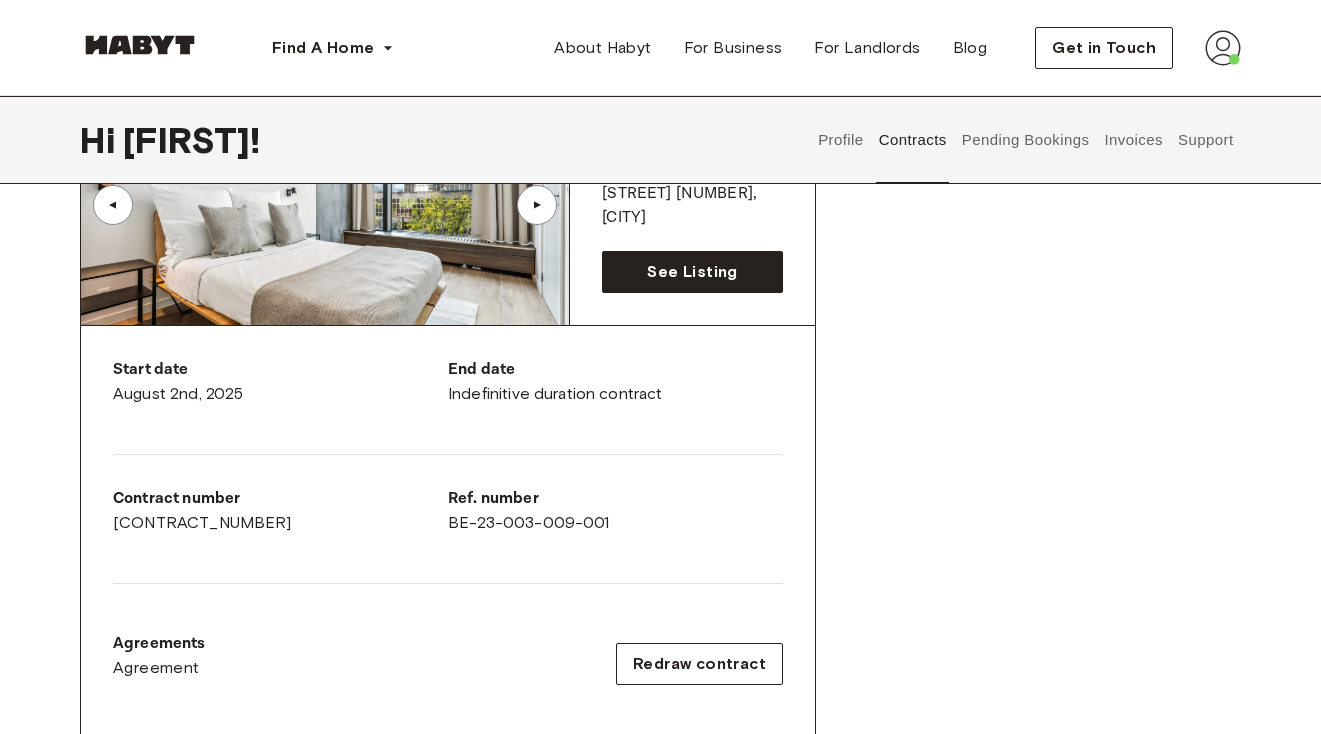 click on "Ref. number" at bounding box center [615, 499] 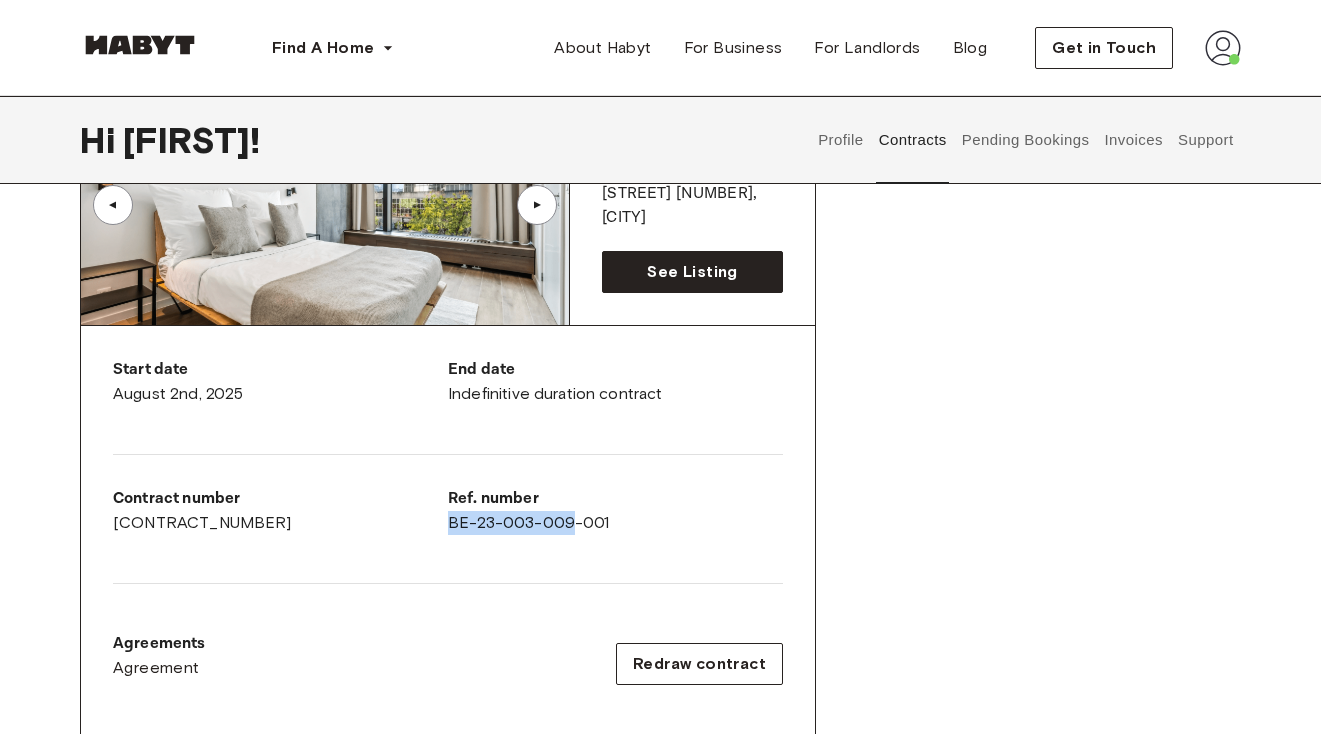 drag, startPoint x: 572, startPoint y: 518, endPoint x: 452, endPoint y: 520, distance: 120.01666 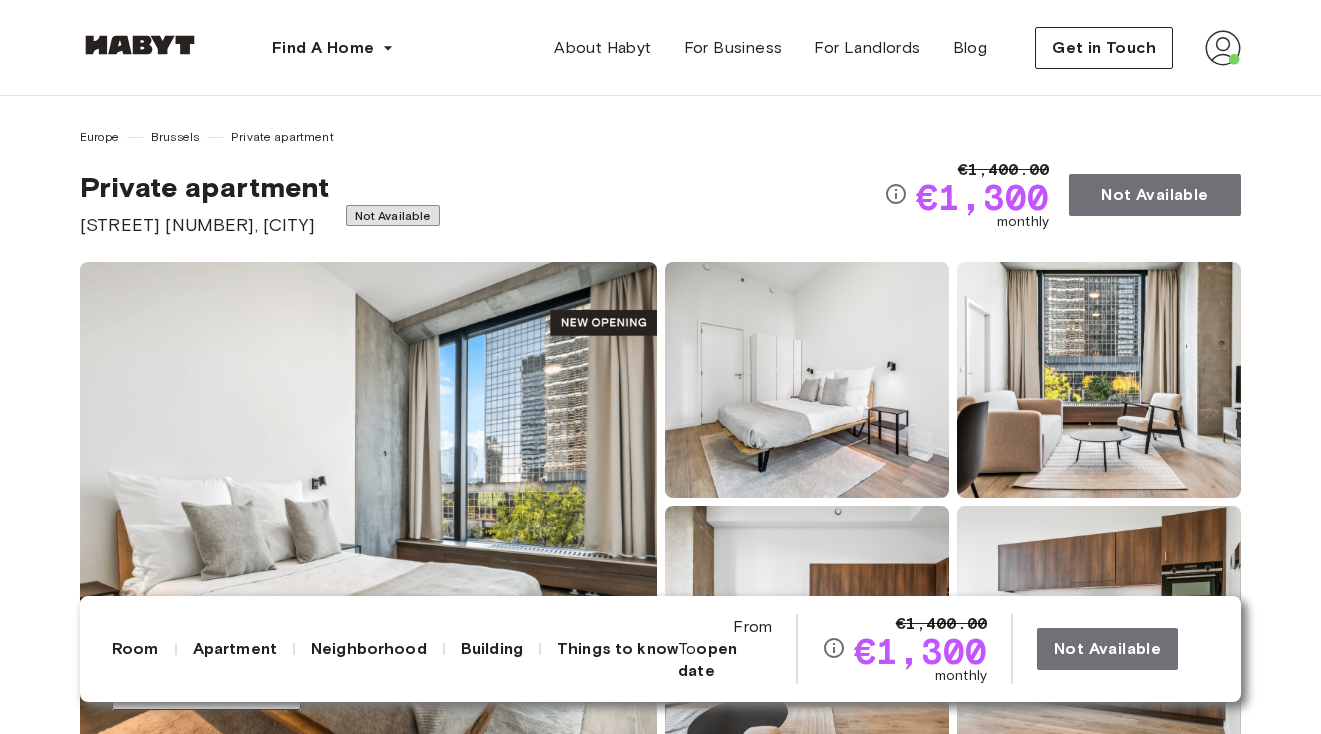 scroll, scrollTop: 0, scrollLeft: 0, axis: both 